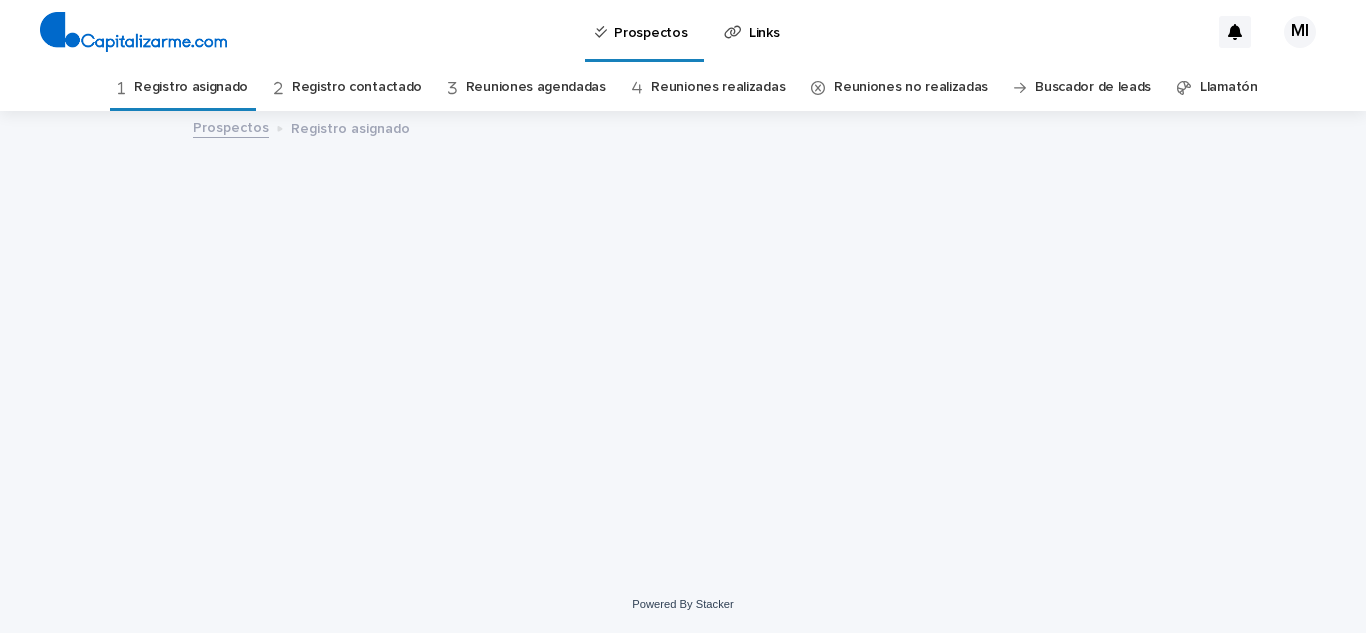 scroll, scrollTop: 0, scrollLeft: 0, axis: both 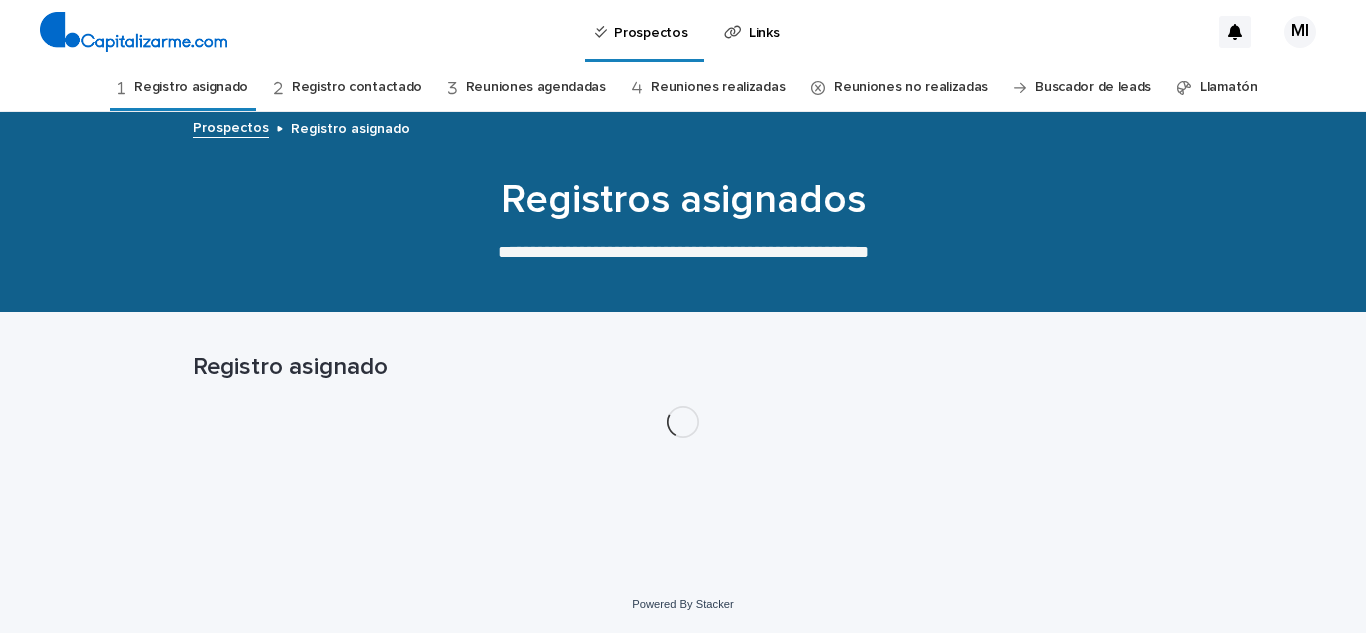 click on "Registro asignado" at bounding box center [191, 87] 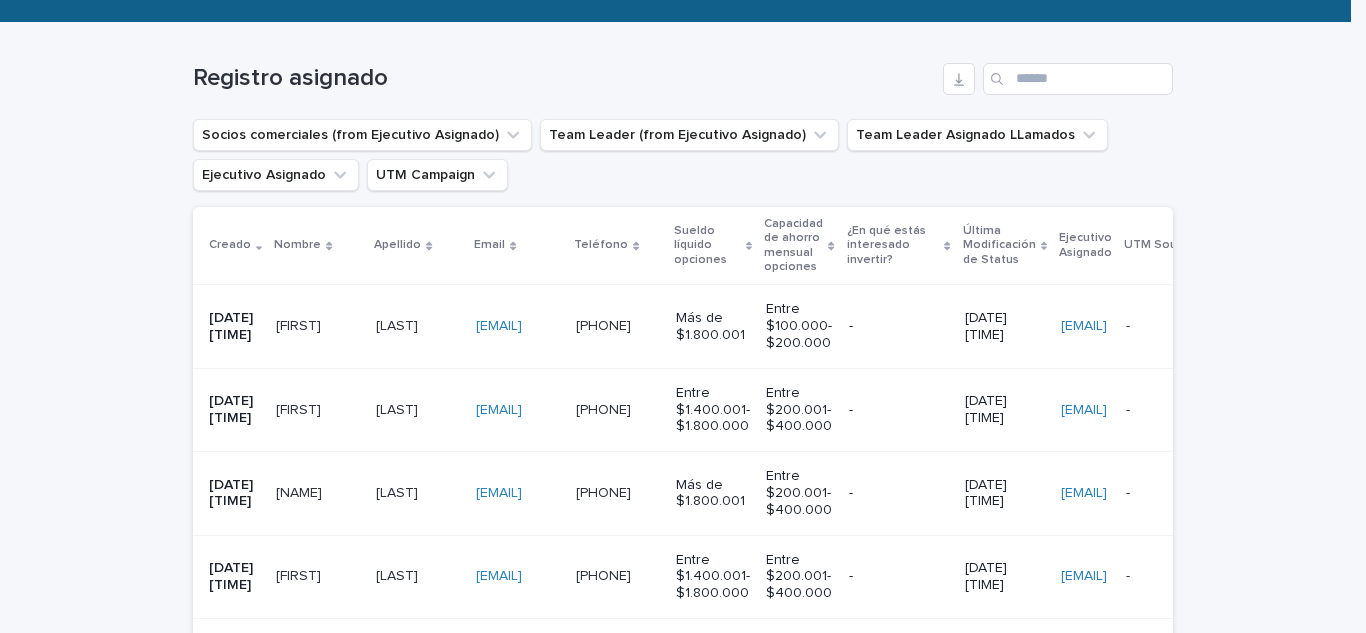 scroll, scrollTop: 300, scrollLeft: 0, axis: vertical 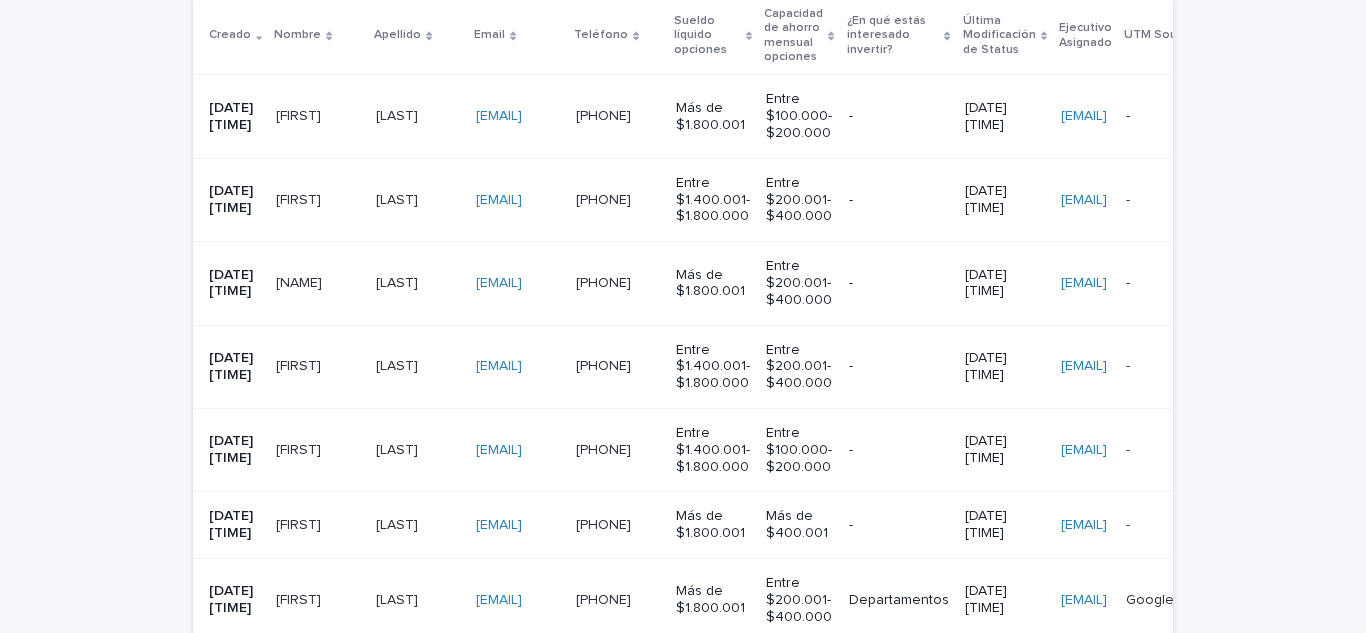 click on "[NAME]" at bounding box center (301, 281) 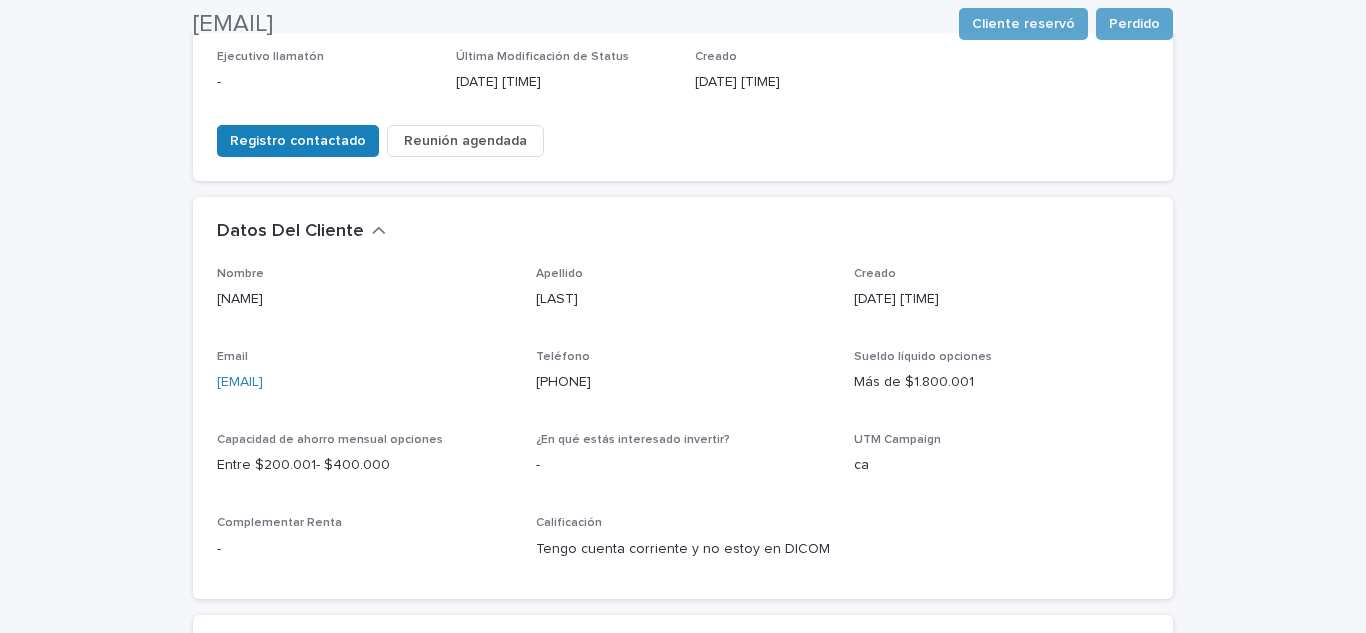 scroll, scrollTop: 400, scrollLeft: 0, axis: vertical 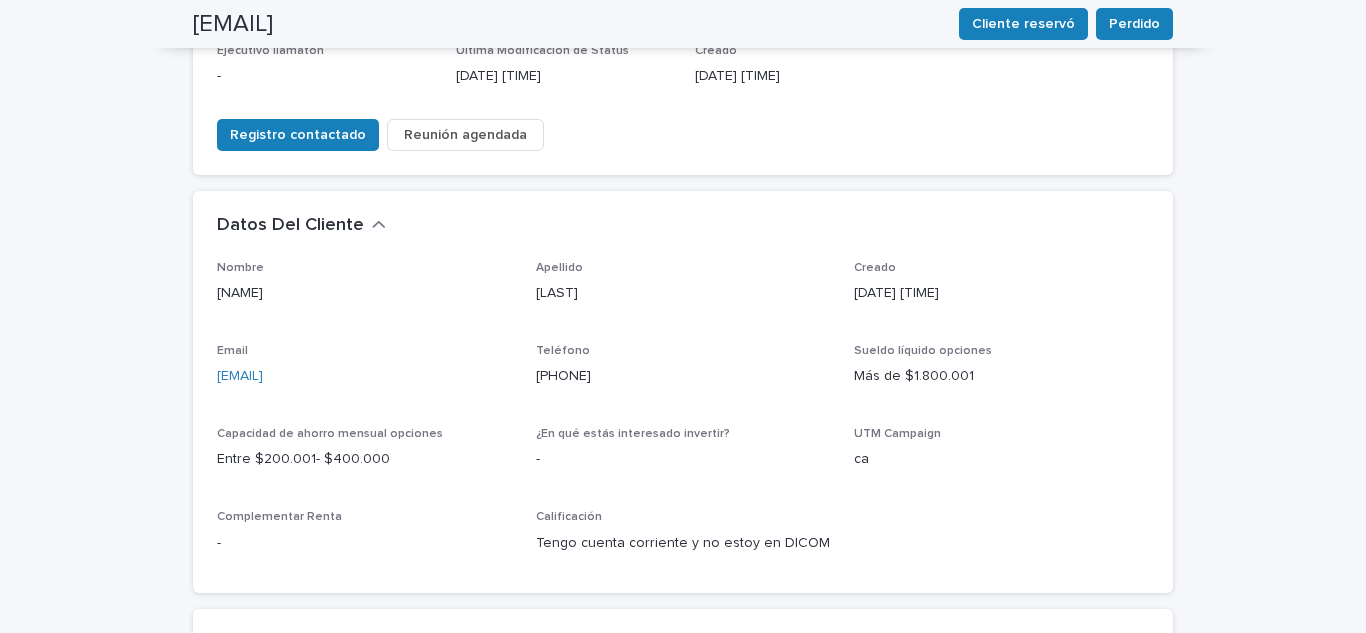 drag, startPoint x: 368, startPoint y: 367, endPoint x: 173, endPoint y: 379, distance: 195.36888 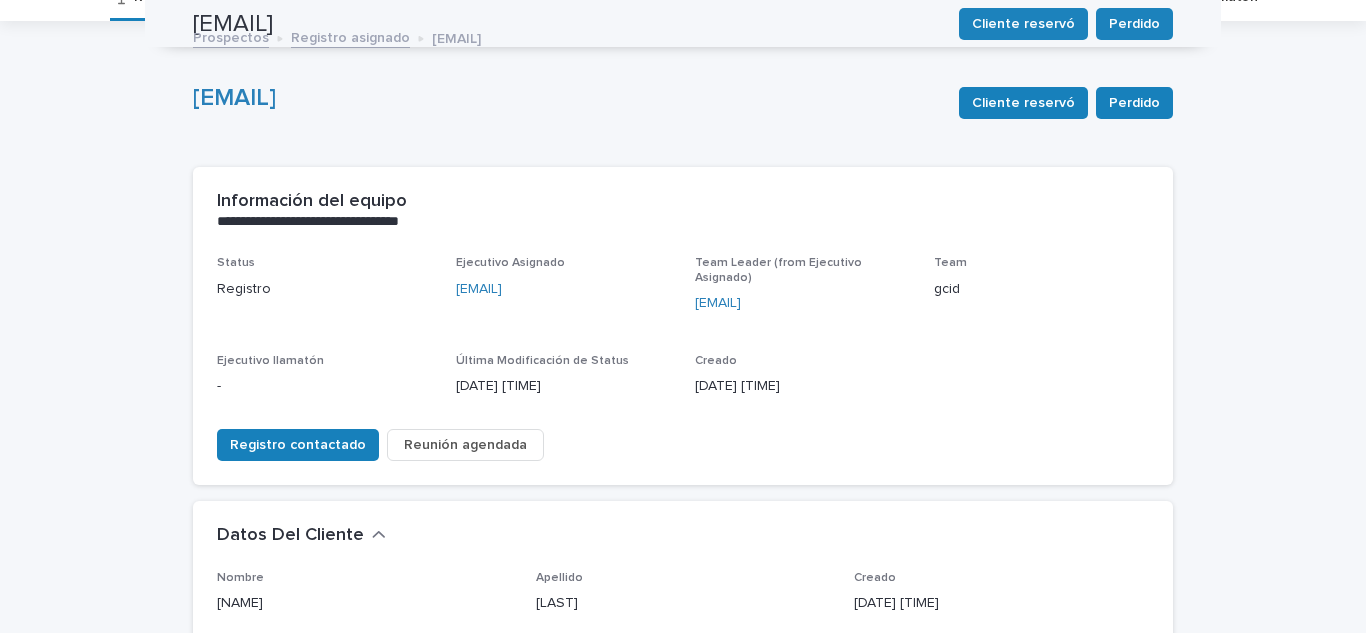 scroll, scrollTop: 0, scrollLeft: 0, axis: both 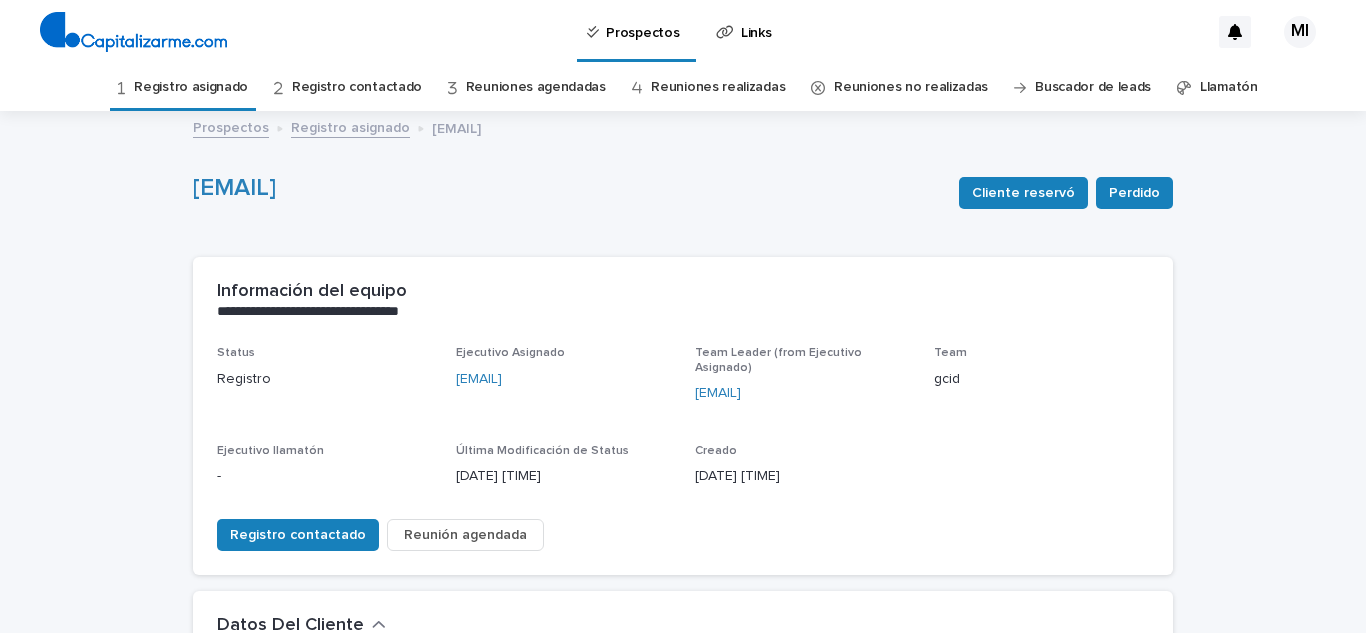 click on "Registro asignado" at bounding box center [191, 87] 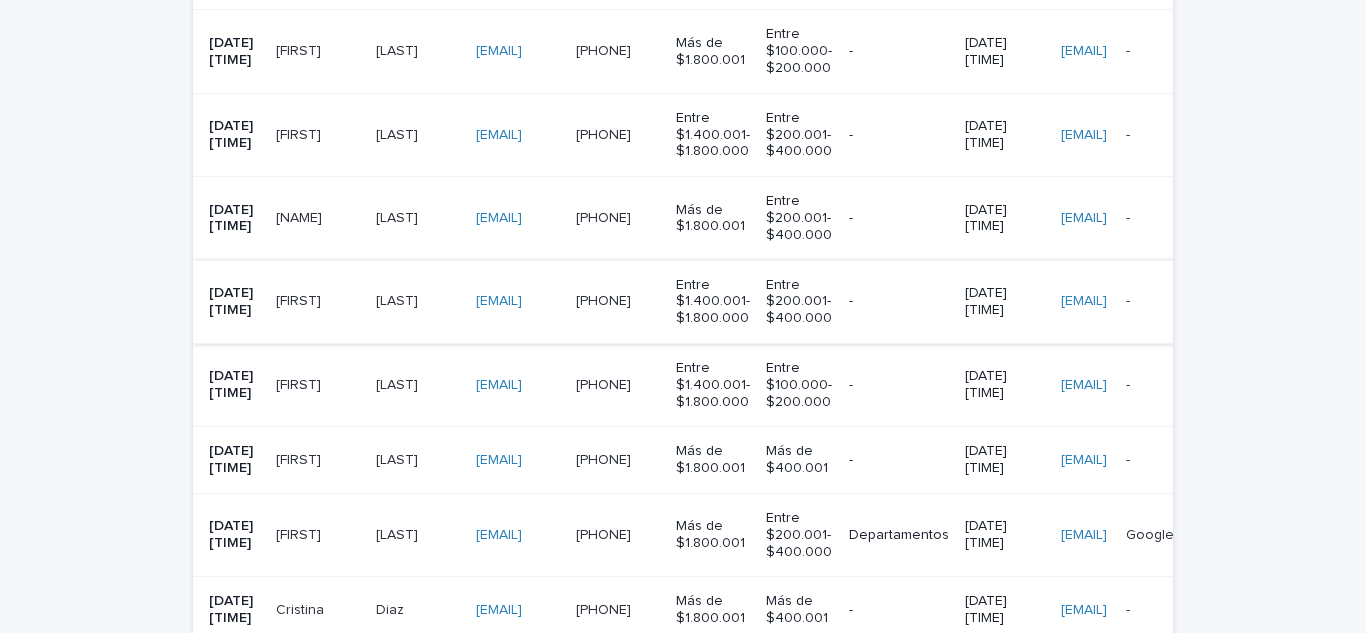 scroll, scrollTop: 600, scrollLeft: 0, axis: vertical 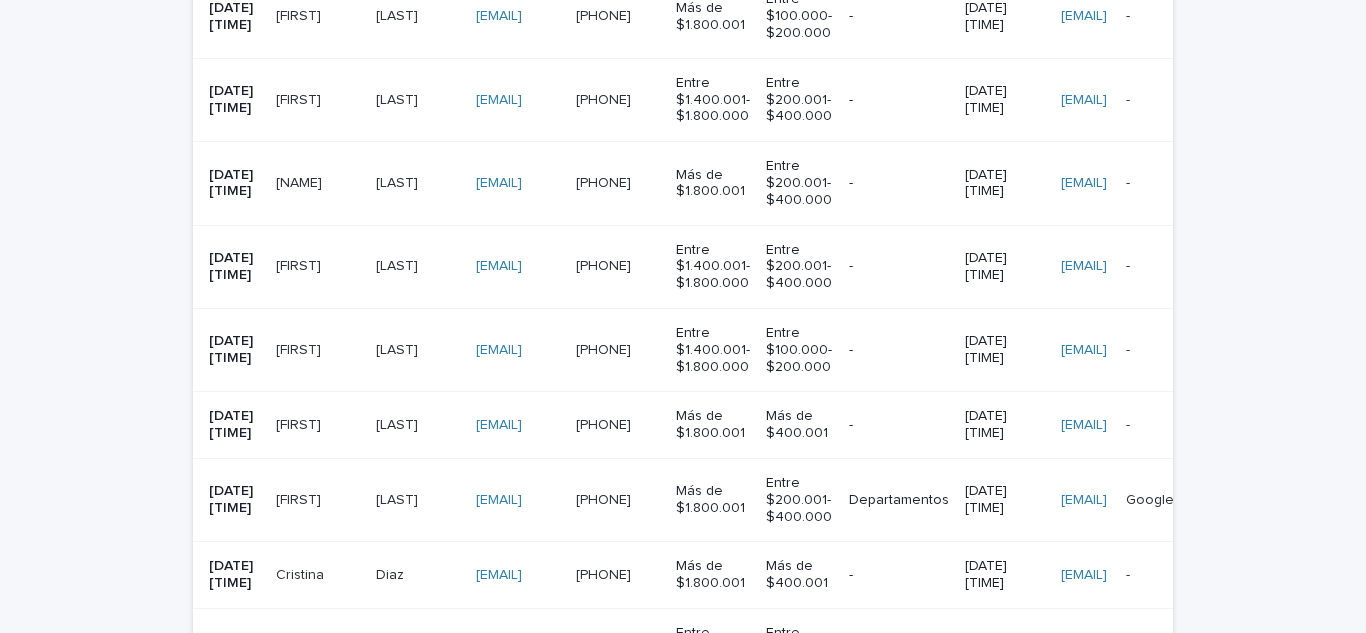 drag, startPoint x: 532, startPoint y: 274, endPoint x: 482, endPoint y: 240, distance: 60.464867 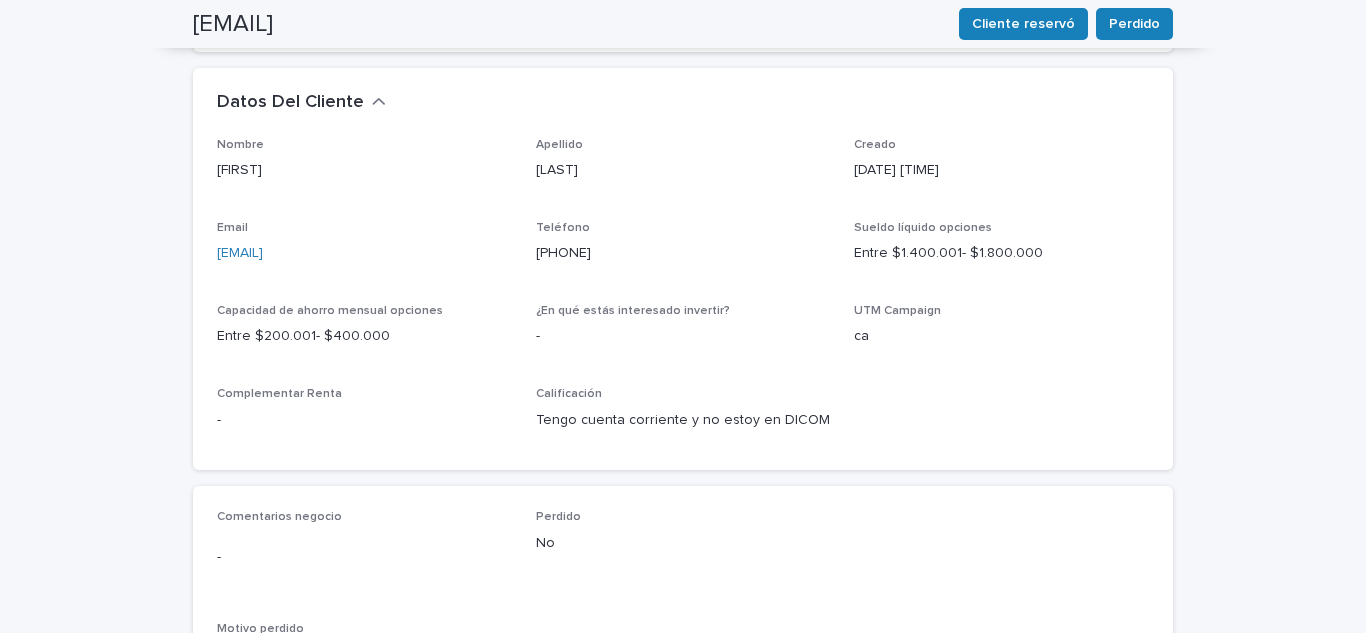scroll, scrollTop: 500, scrollLeft: 0, axis: vertical 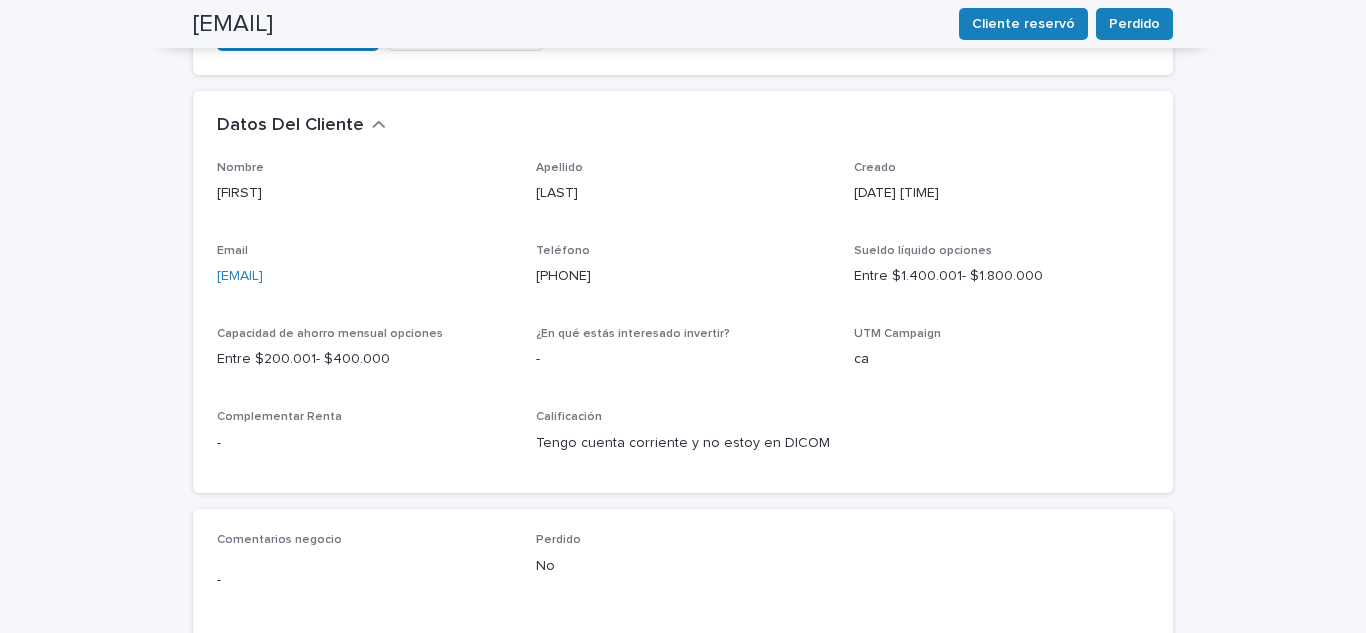 drag, startPoint x: 448, startPoint y: 261, endPoint x: 148, endPoint y: 281, distance: 300.66592 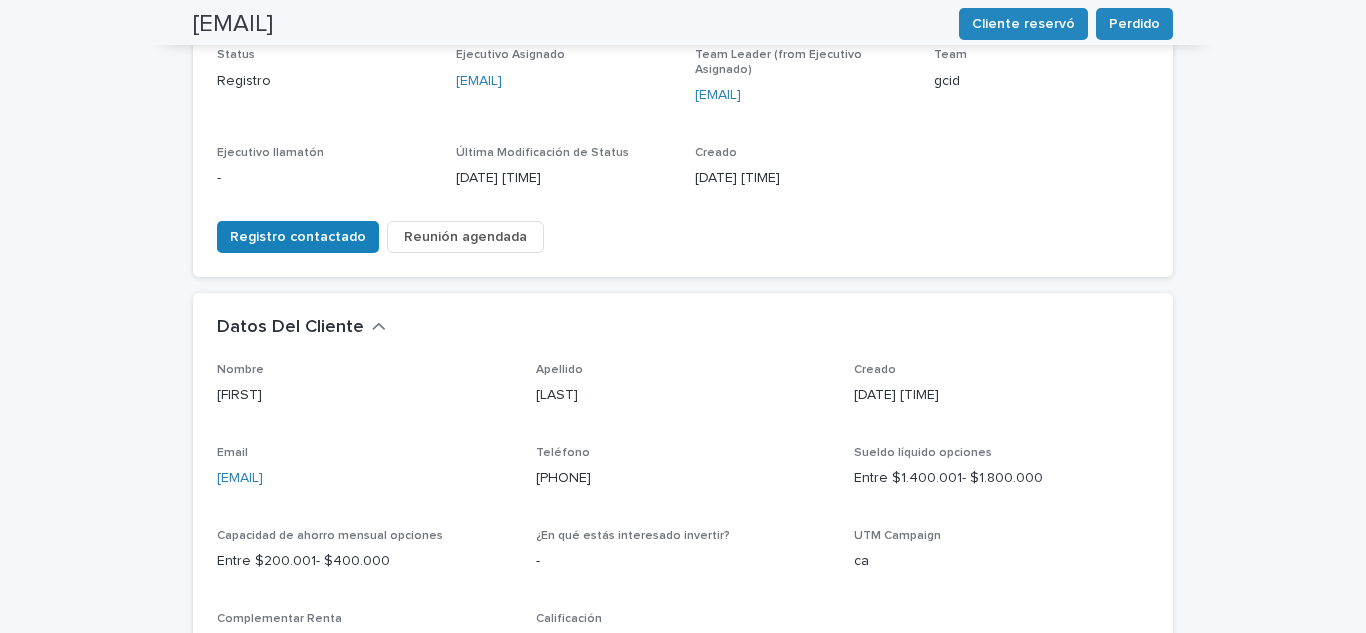 scroll, scrollTop: 0, scrollLeft: 0, axis: both 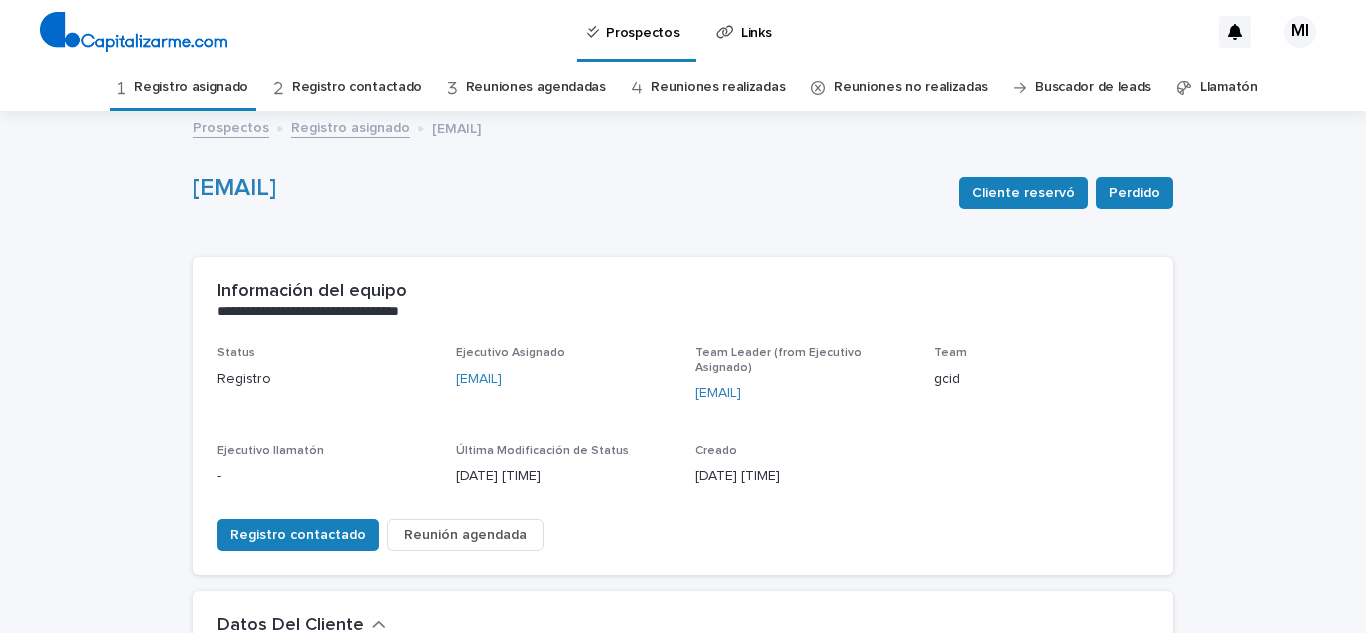 click on "Registro asignado" at bounding box center [191, 87] 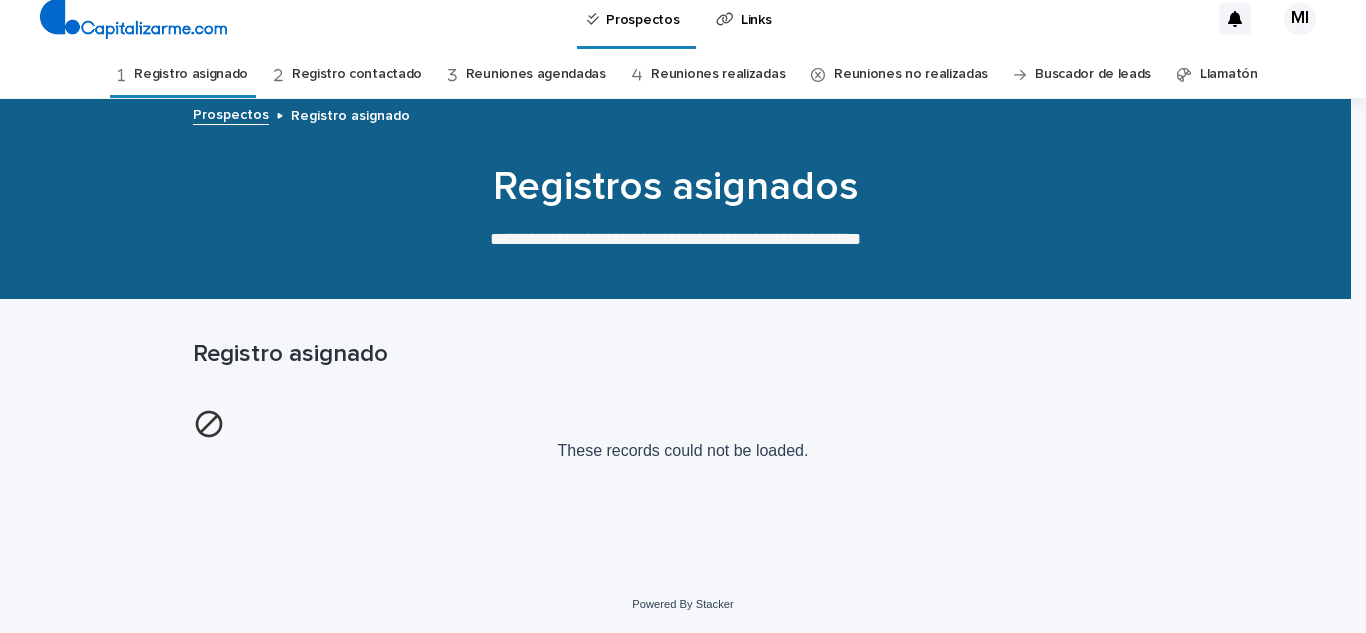 scroll, scrollTop: 13, scrollLeft: 0, axis: vertical 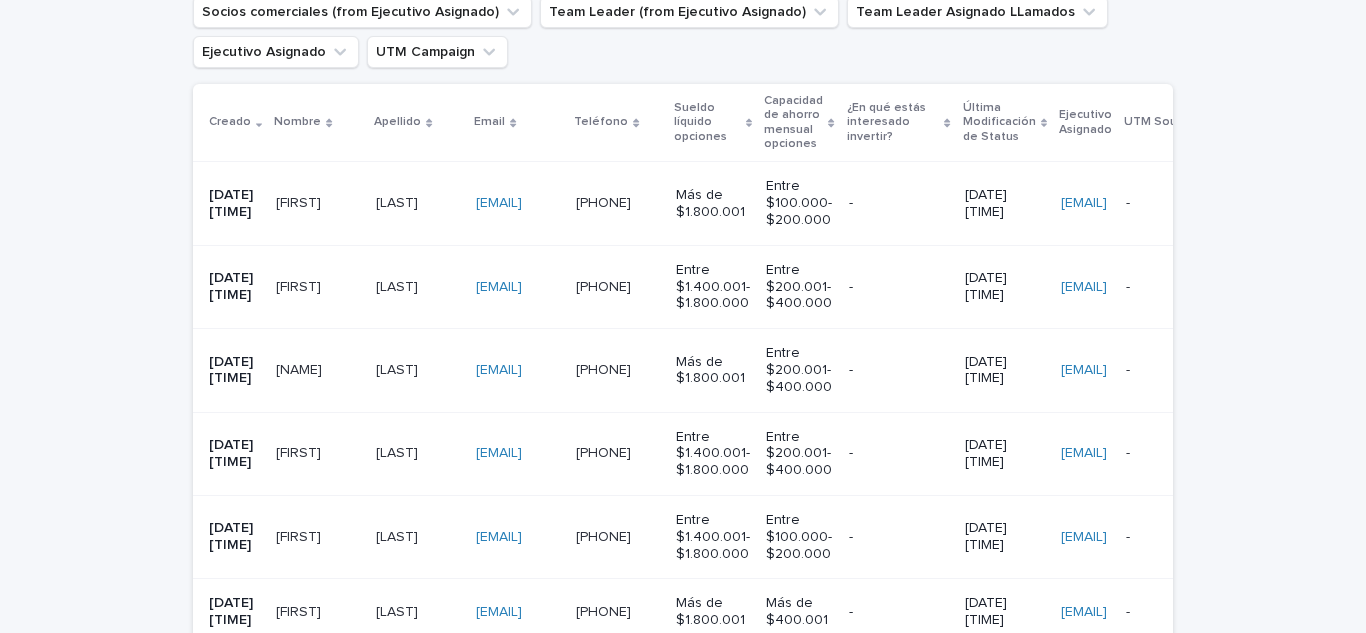 click on "[FIRST]" at bounding box center [300, 535] 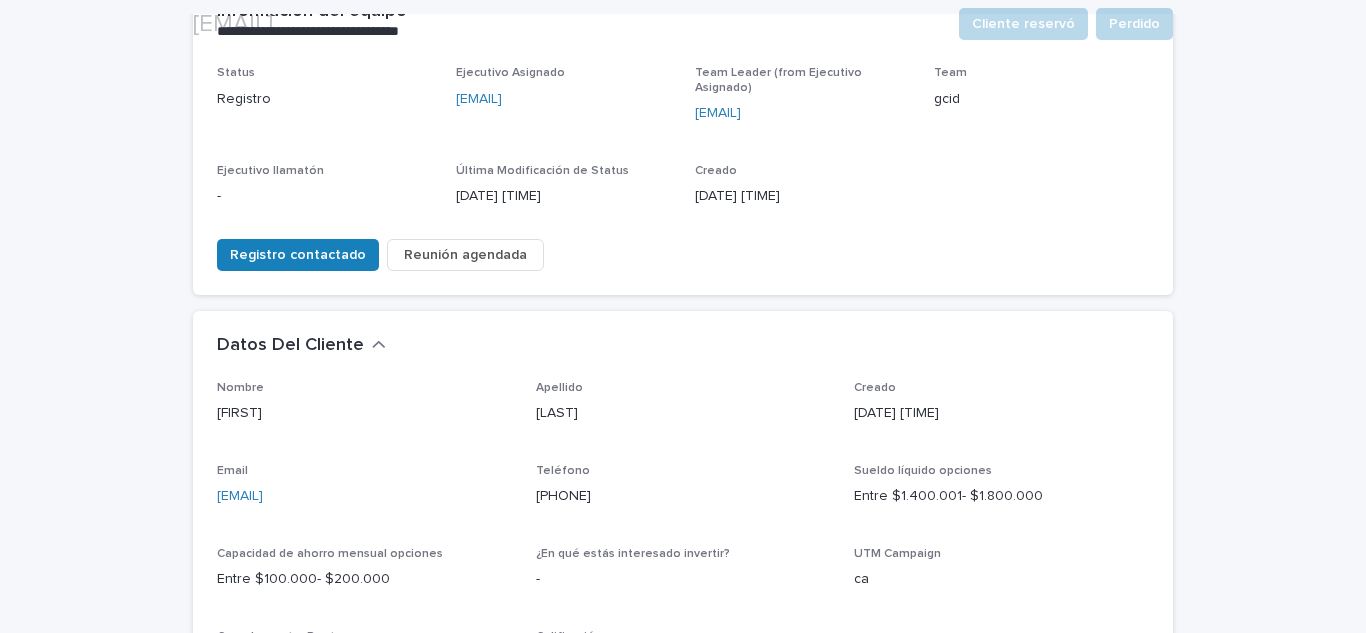 scroll, scrollTop: 300, scrollLeft: 0, axis: vertical 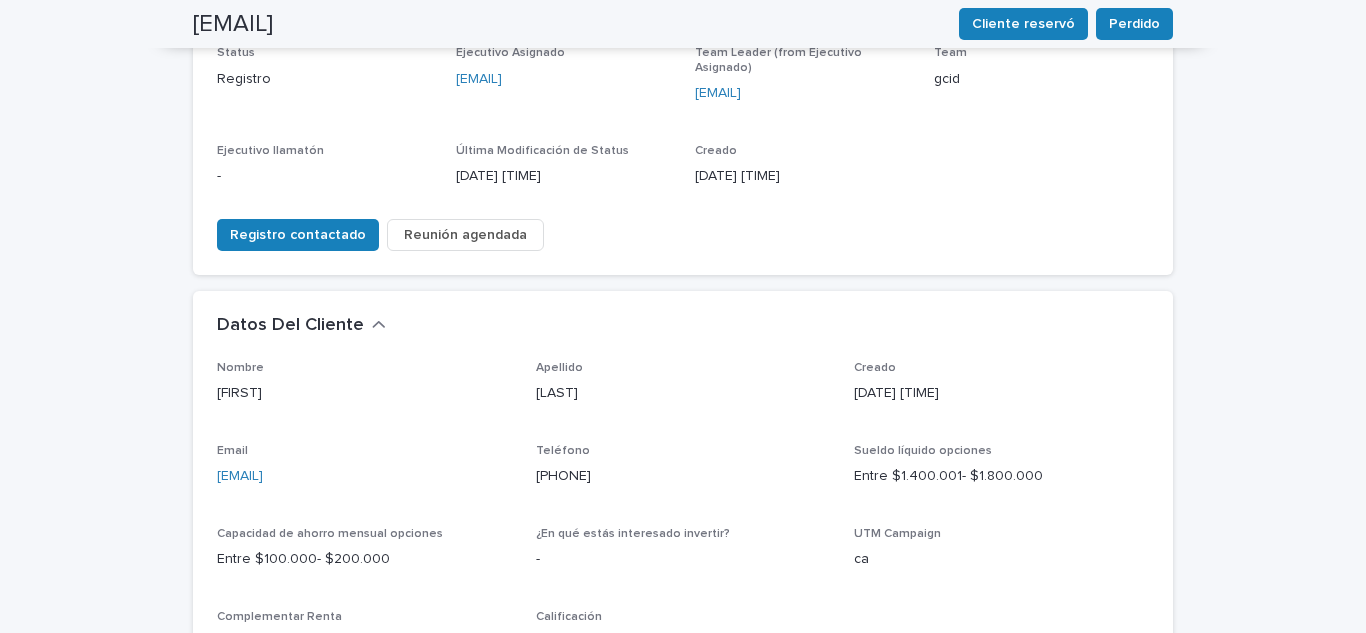 drag, startPoint x: 391, startPoint y: 455, endPoint x: 186, endPoint y: 480, distance: 206.51877 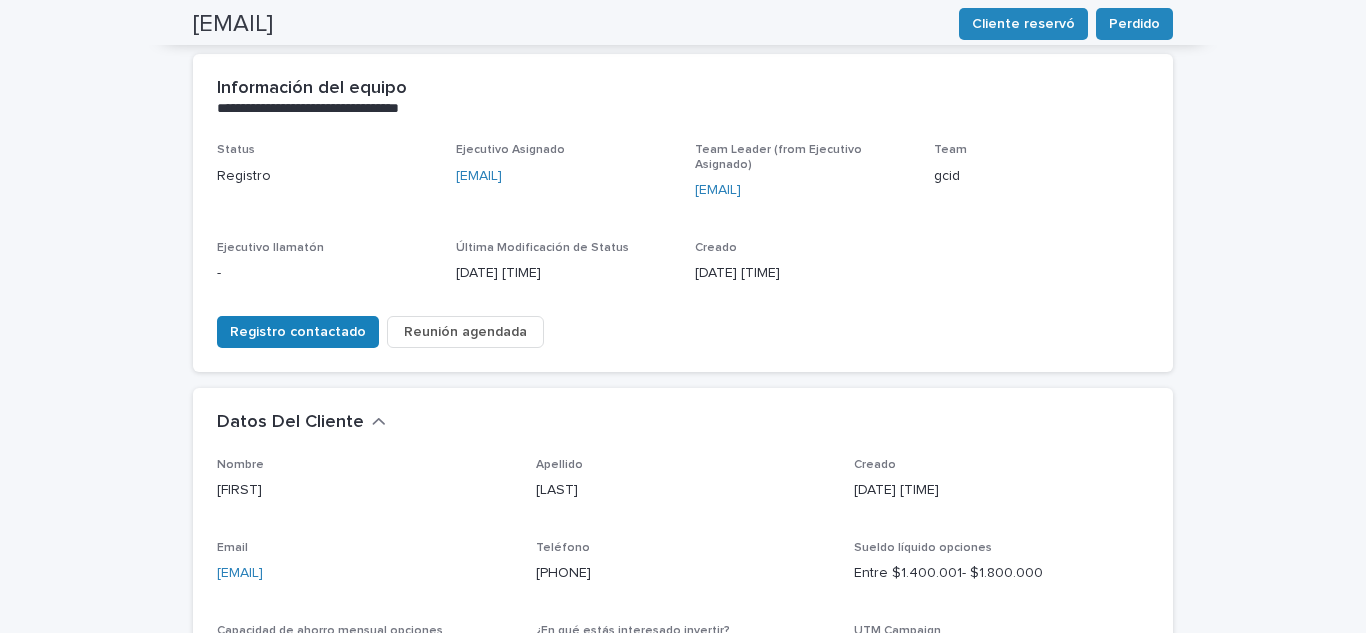 scroll, scrollTop: 0, scrollLeft: 0, axis: both 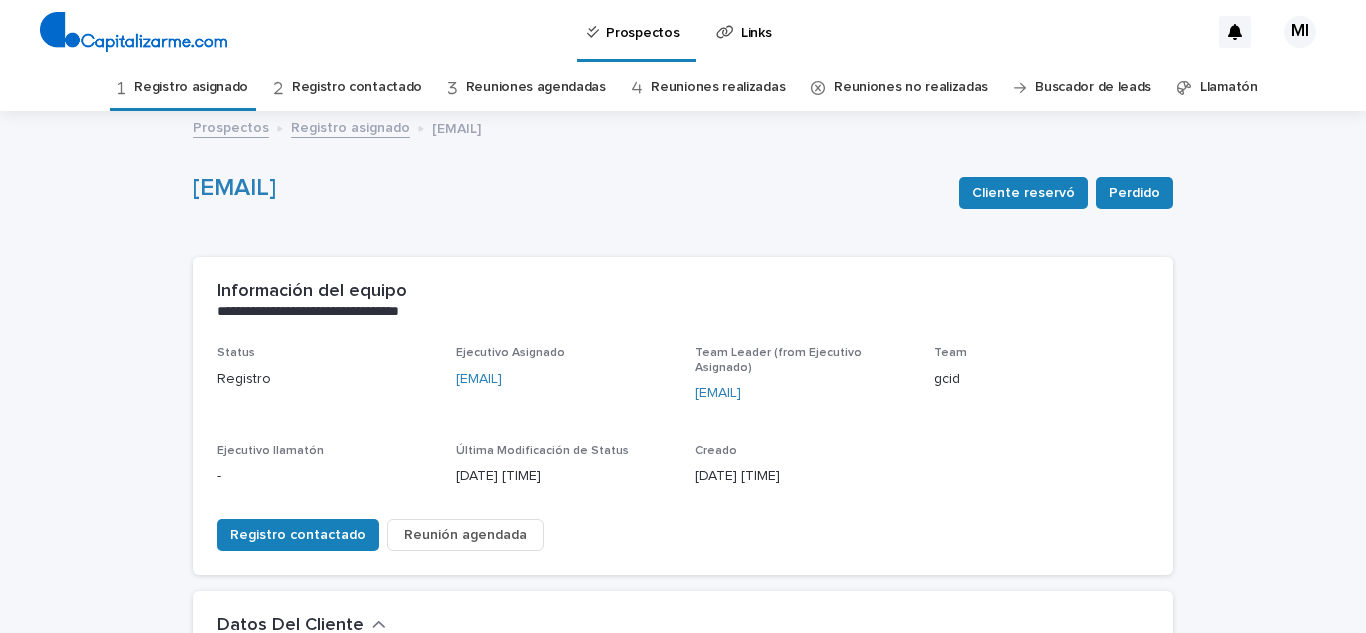 click on "Registro asignado" at bounding box center [191, 87] 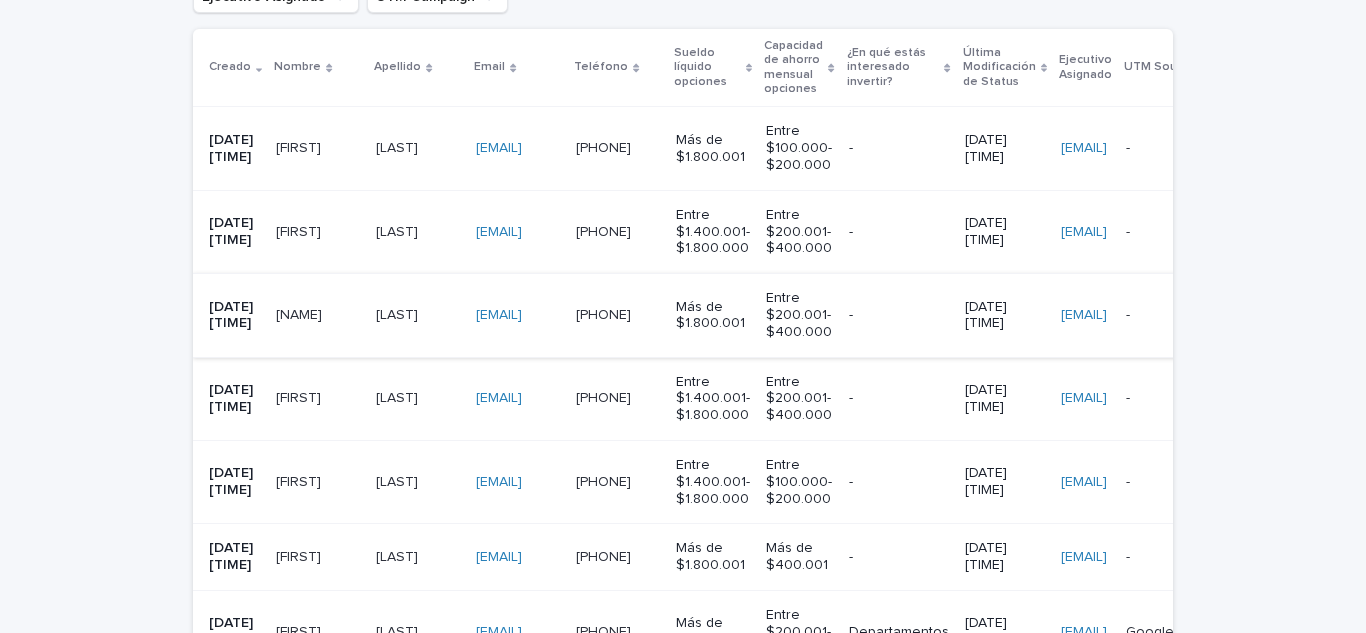 scroll, scrollTop: 500, scrollLeft: 0, axis: vertical 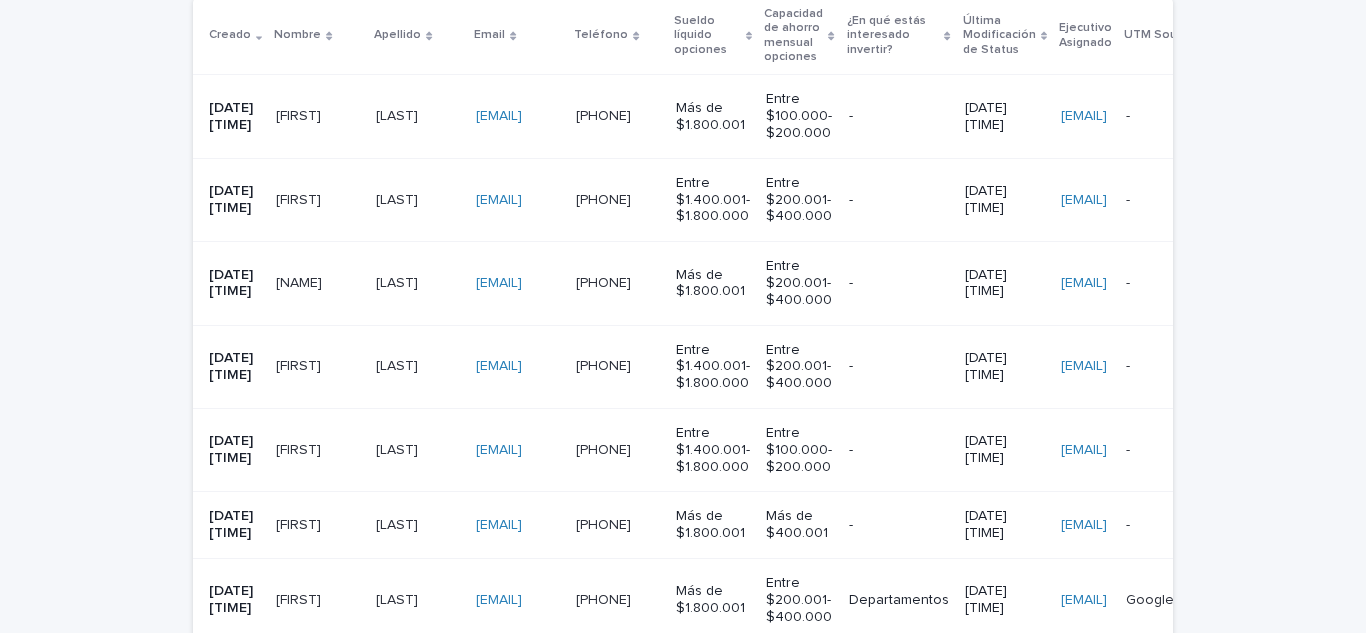 click on "[FIRST]" at bounding box center [300, 523] 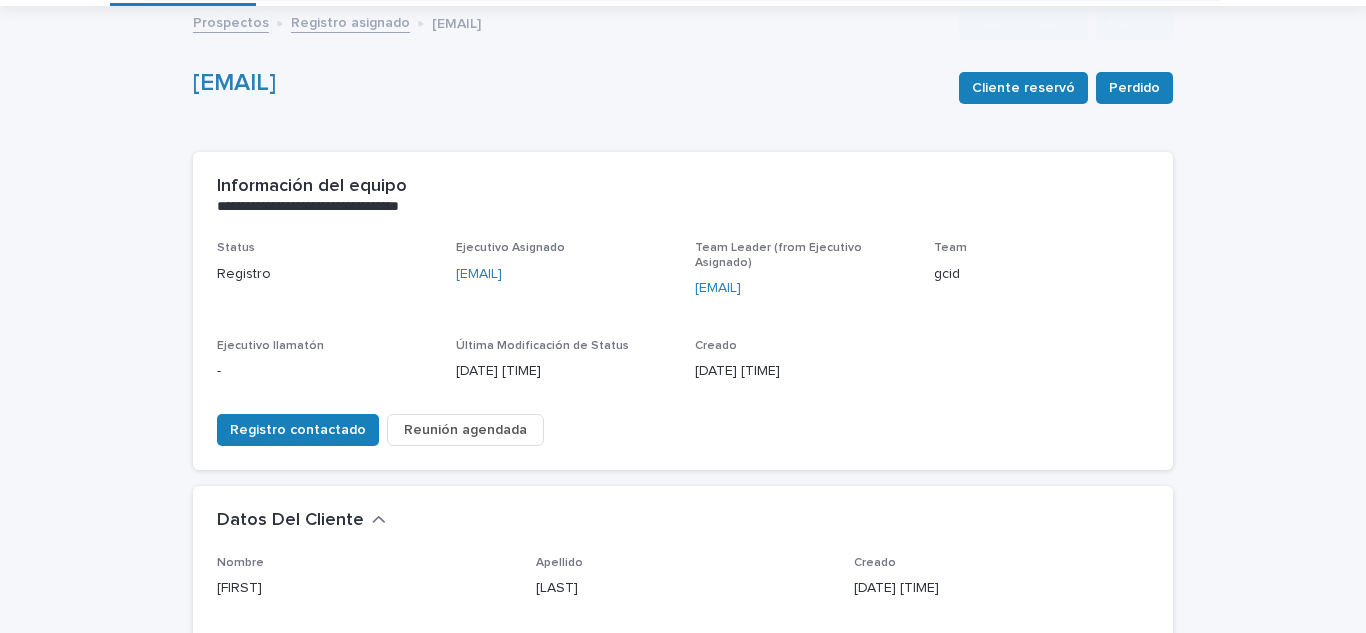 scroll, scrollTop: 300, scrollLeft: 0, axis: vertical 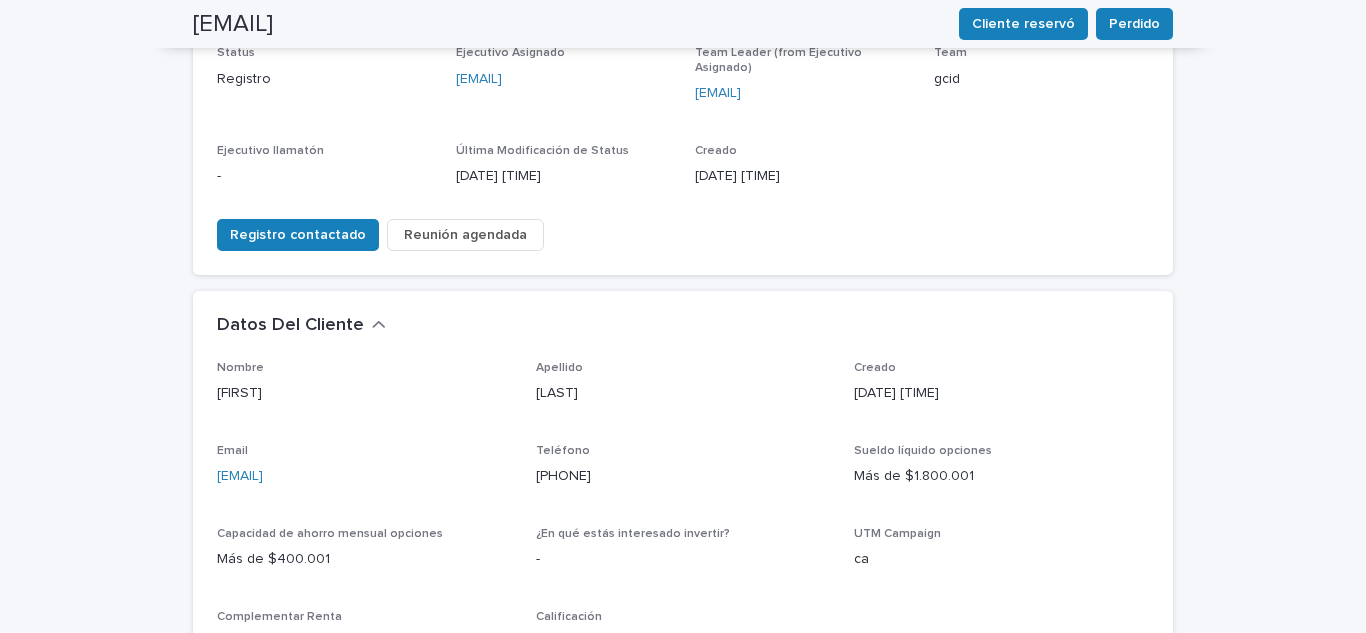 drag, startPoint x: 367, startPoint y: 461, endPoint x: 148, endPoint y: 465, distance: 219.03653 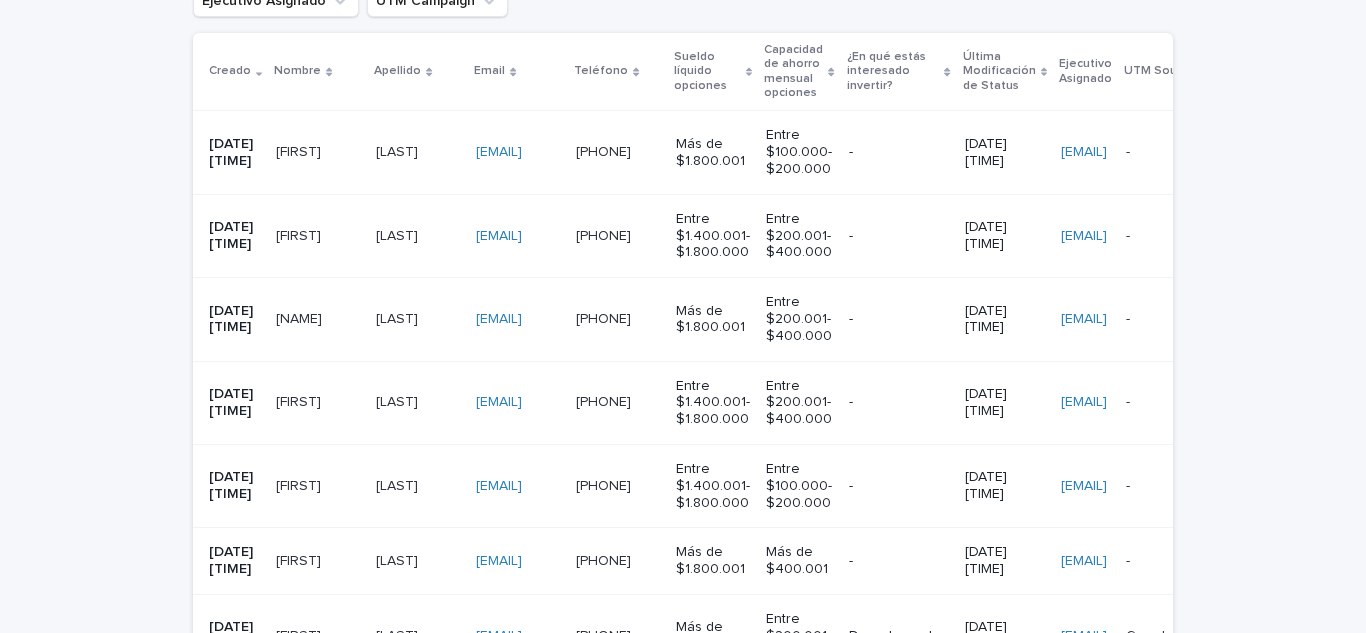 scroll, scrollTop: 664, scrollLeft: 0, axis: vertical 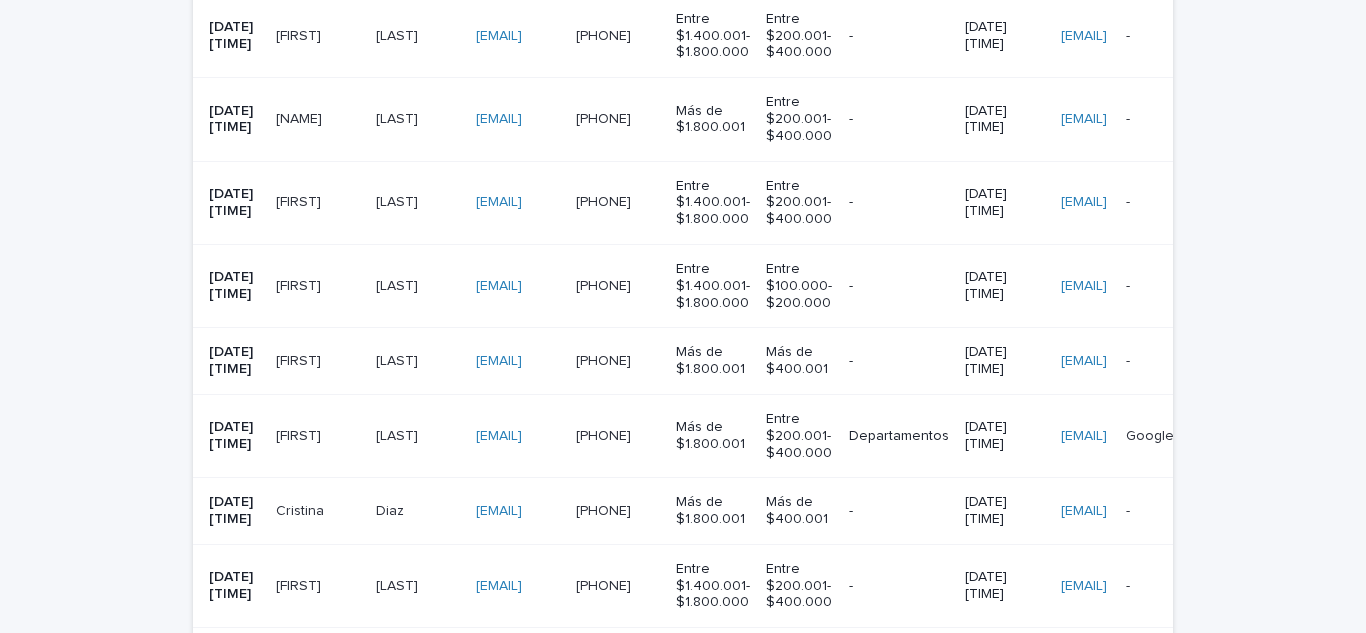 click on "[FIRST]" at bounding box center (300, 434) 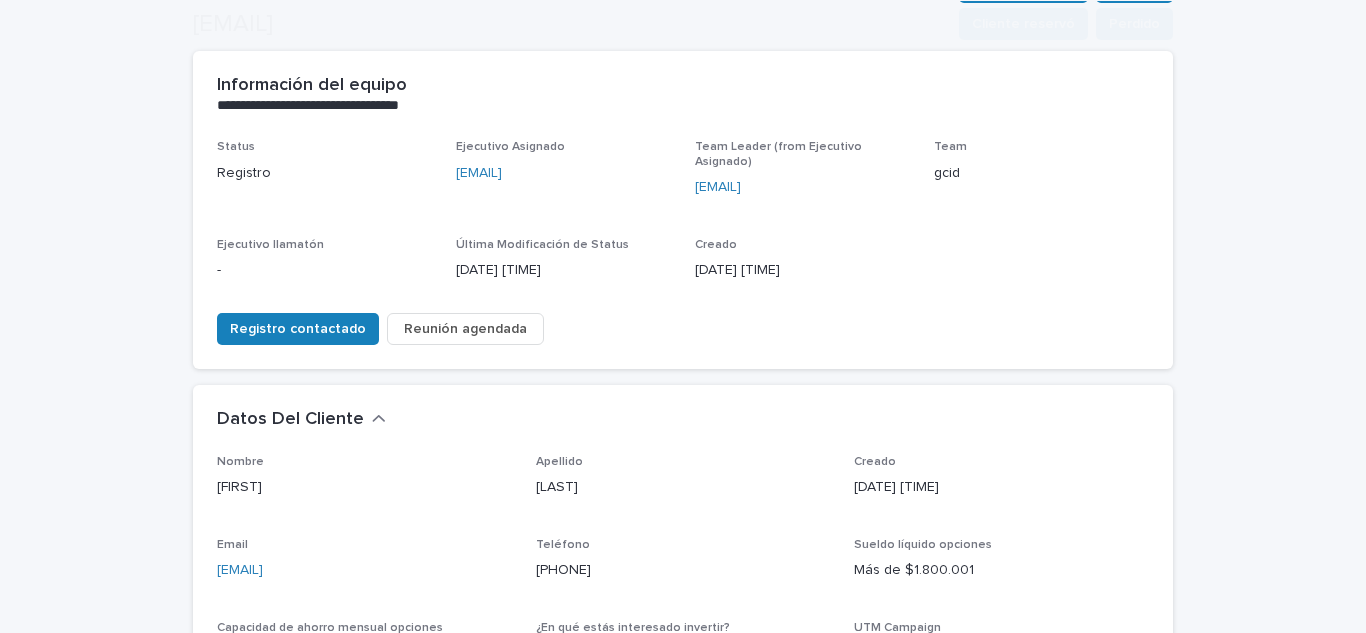 scroll, scrollTop: 300, scrollLeft: 0, axis: vertical 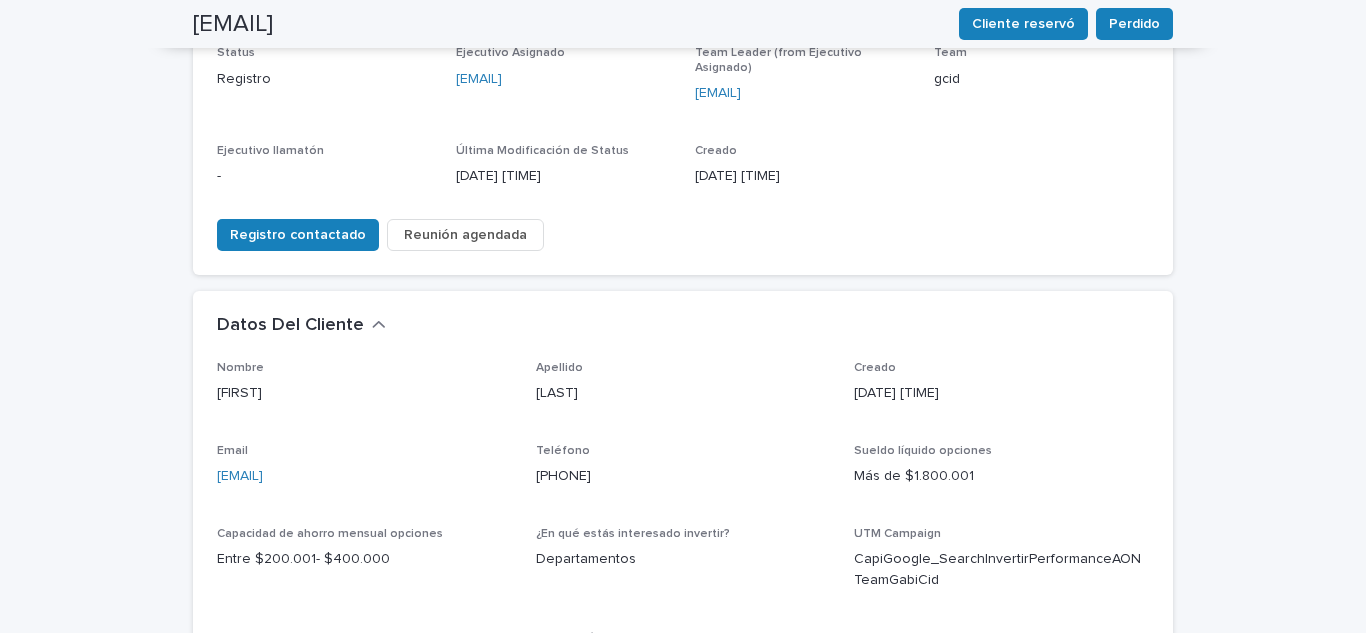 drag, startPoint x: 397, startPoint y: 463, endPoint x: 203, endPoint y: 480, distance: 194.74342 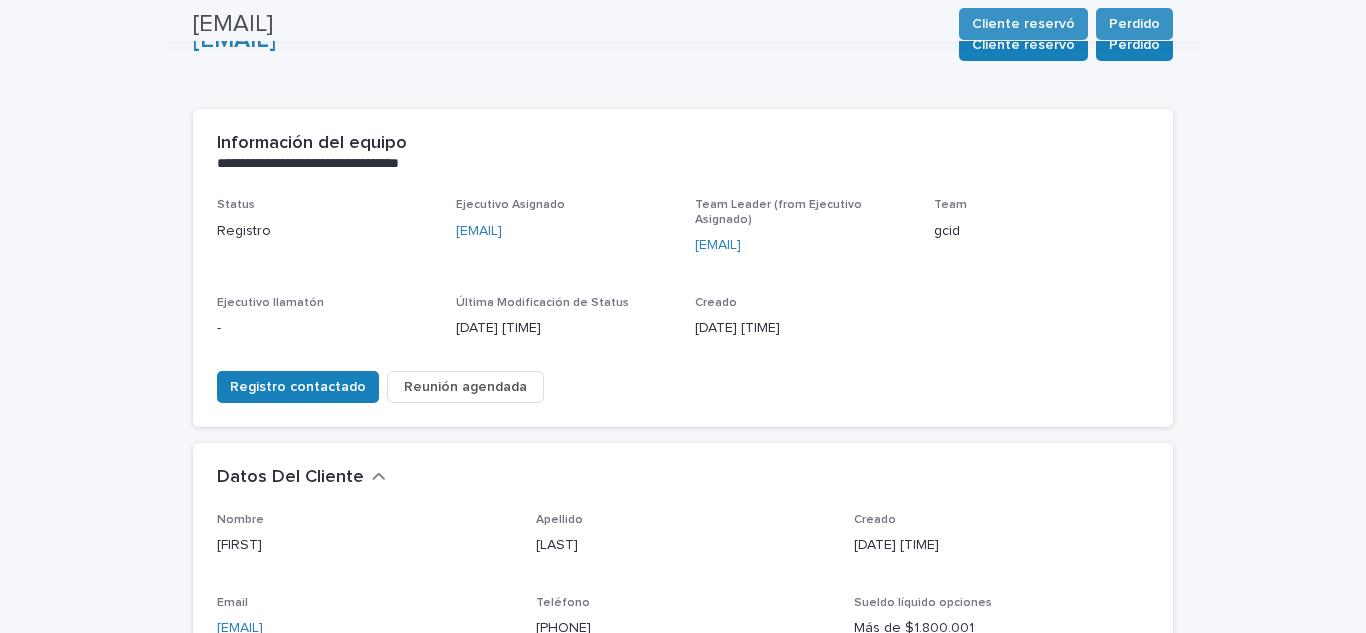 scroll, scrollTop: 0, scrollLeft: 0, axis: both 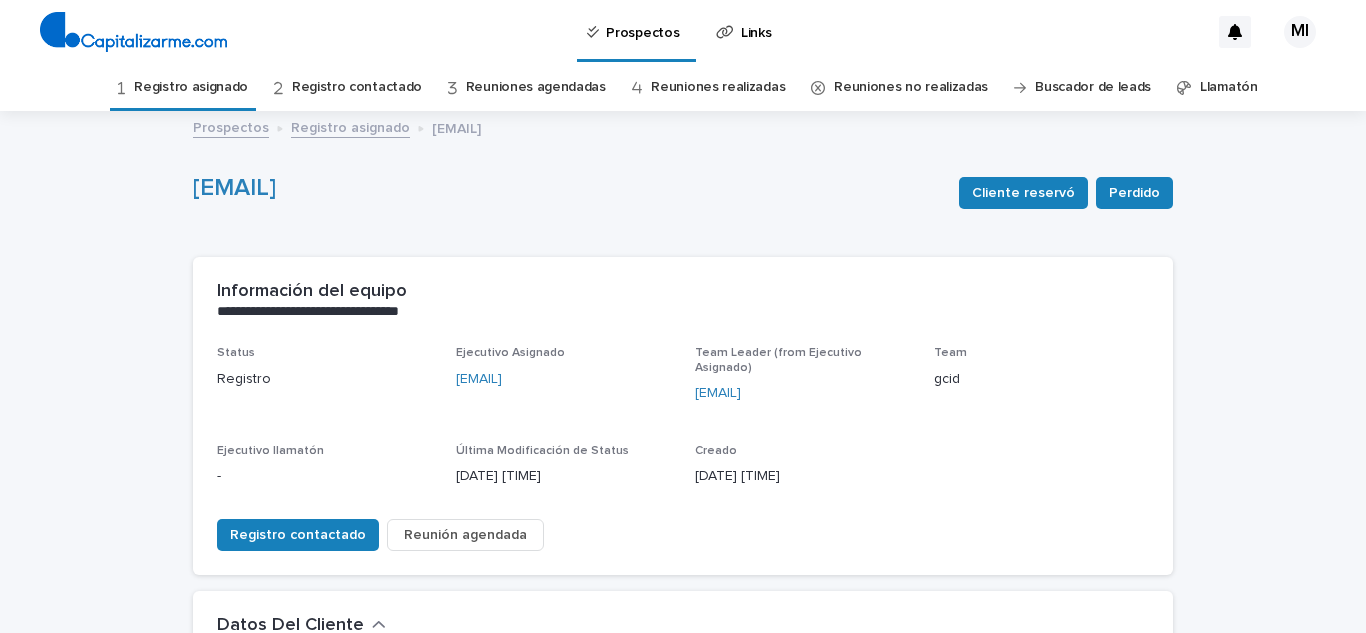 click on "Registro asignado" at bounding box center [191, 87] 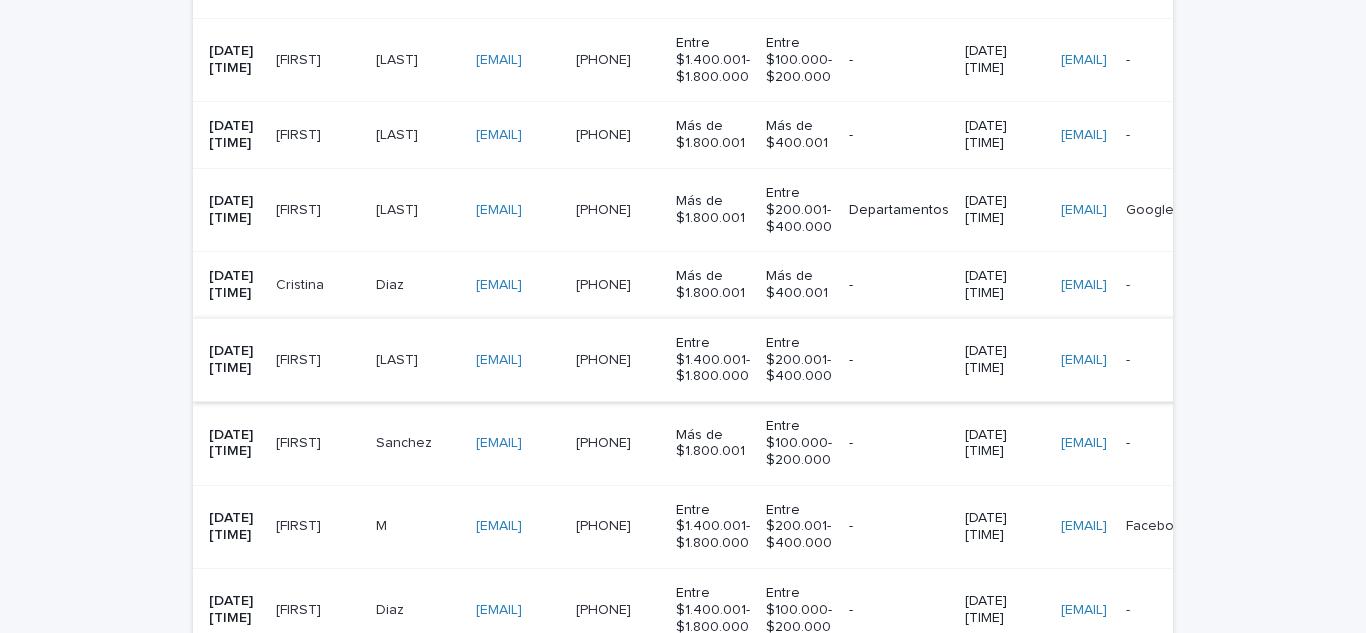 scroll, scrollTop: 900, scrollLeft: 0, axis: vertical 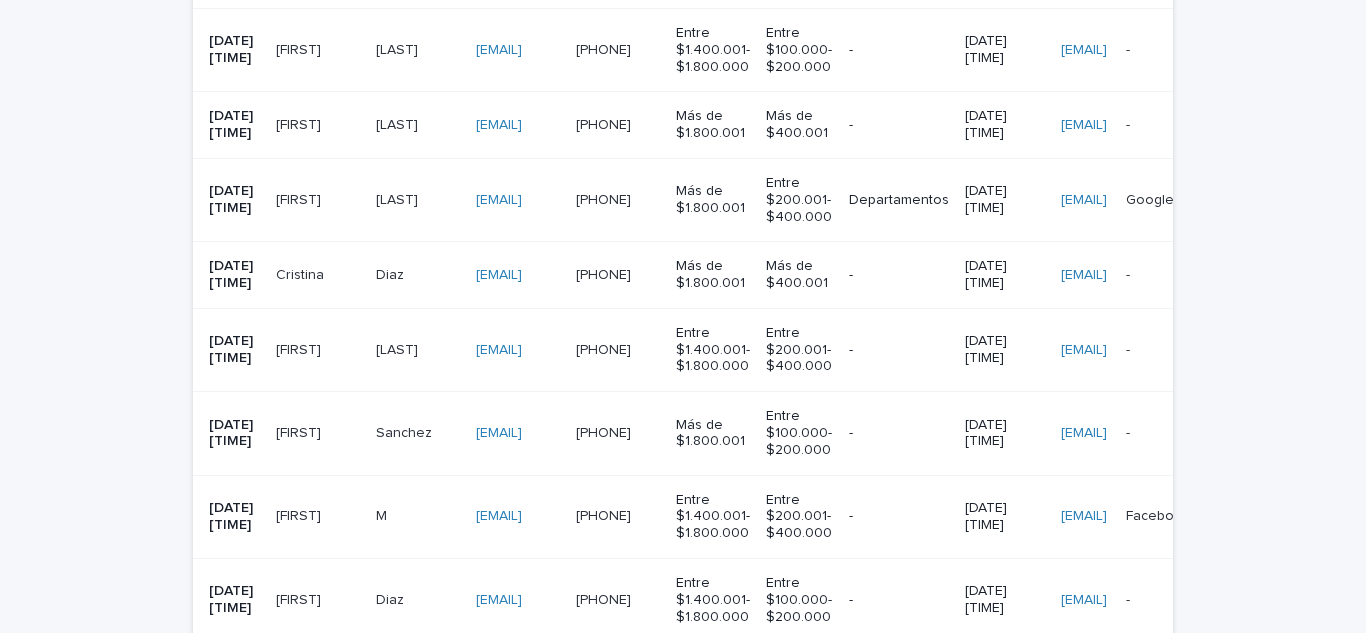 click on "[FIRST]" at bounding box center (300, 348) 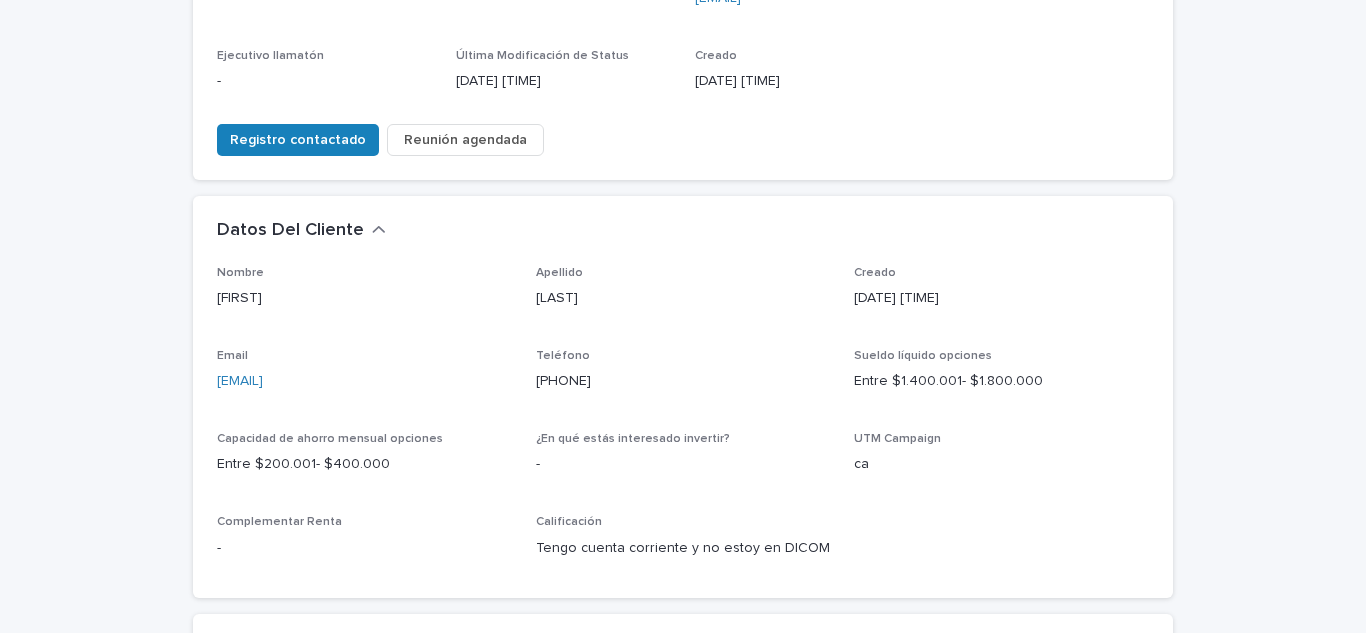 scroll, scrollTop: 400, scrollLeft: 0, axis: vertical 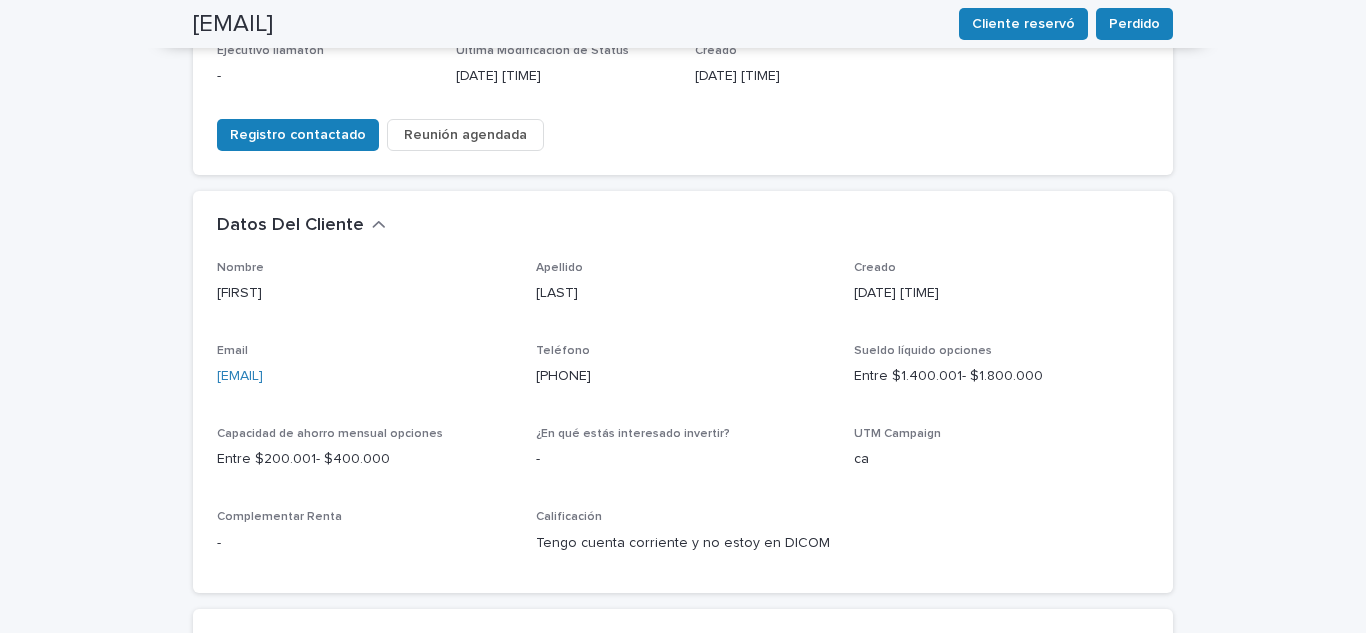 drag, startPoint x: 376, startPoint y: 365, endPoint x: 200, endPoint y: 358, distance: 176.13914 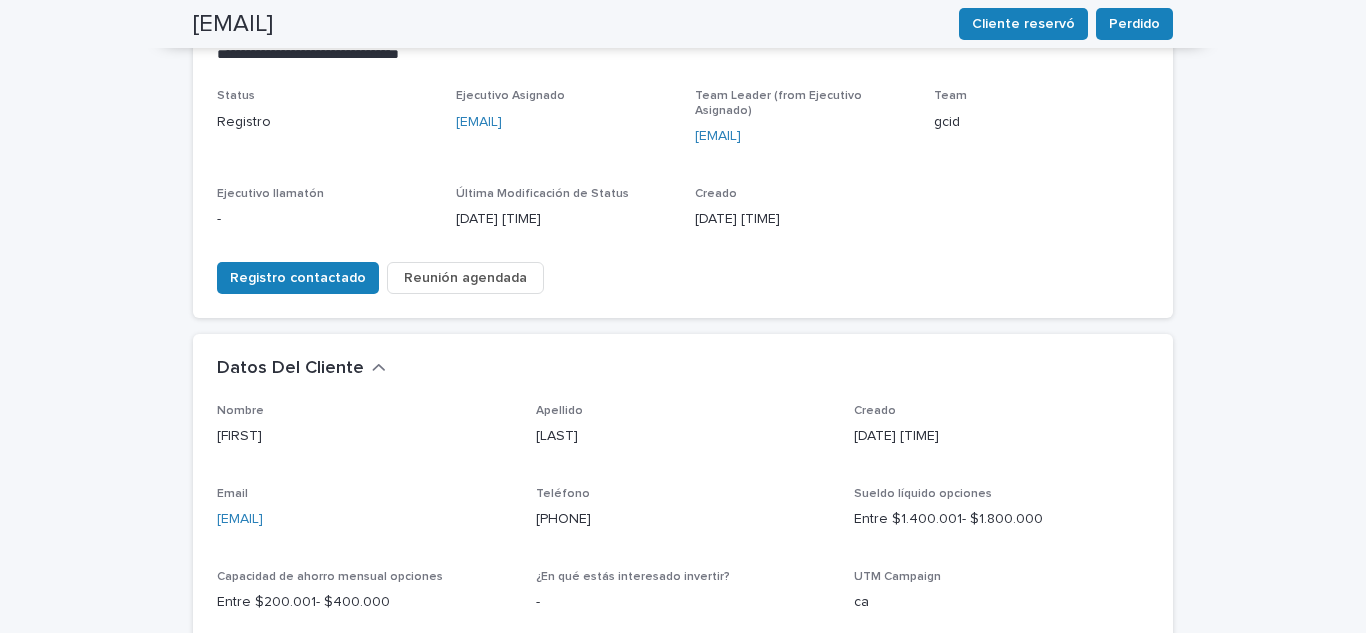 scroll, scrollTop: 0, scrollLeft: 0, axis: both 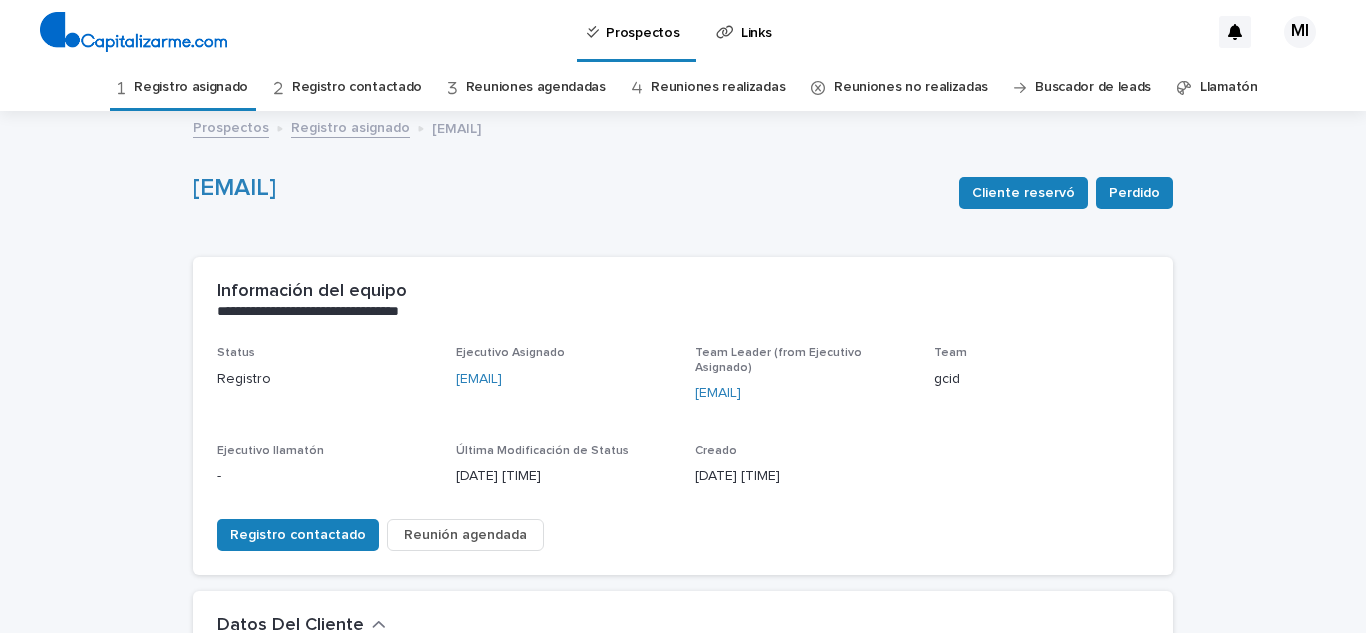 click on "Registro asignado" at bounding box center [191, 87] 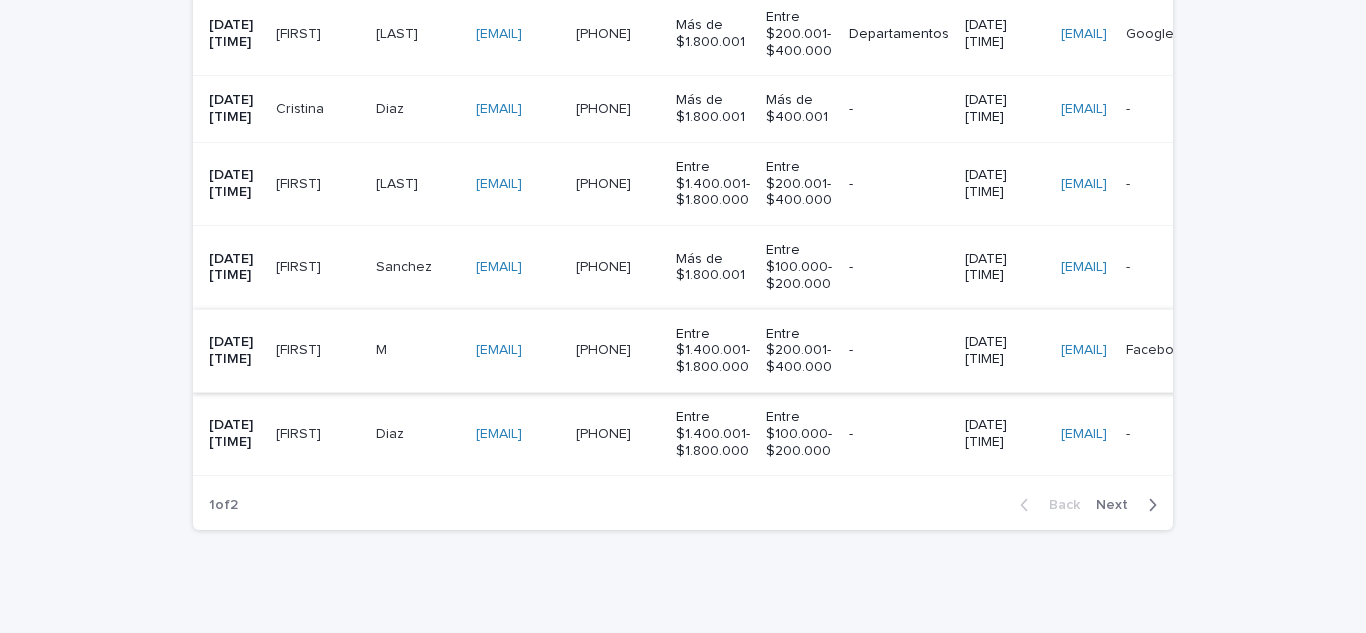 scroll, scrollTop: 1100, scrollLeft: 0, axis: vertical 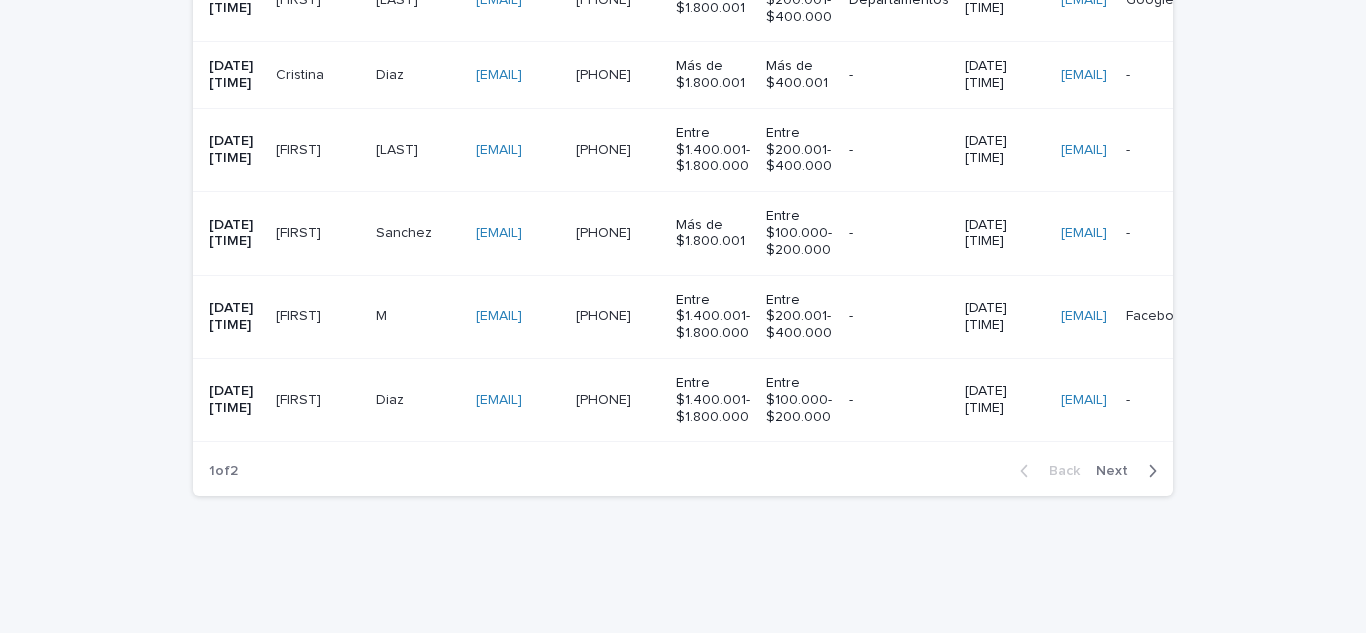 click on "[FIRST]" at bounding box center [300, 314] 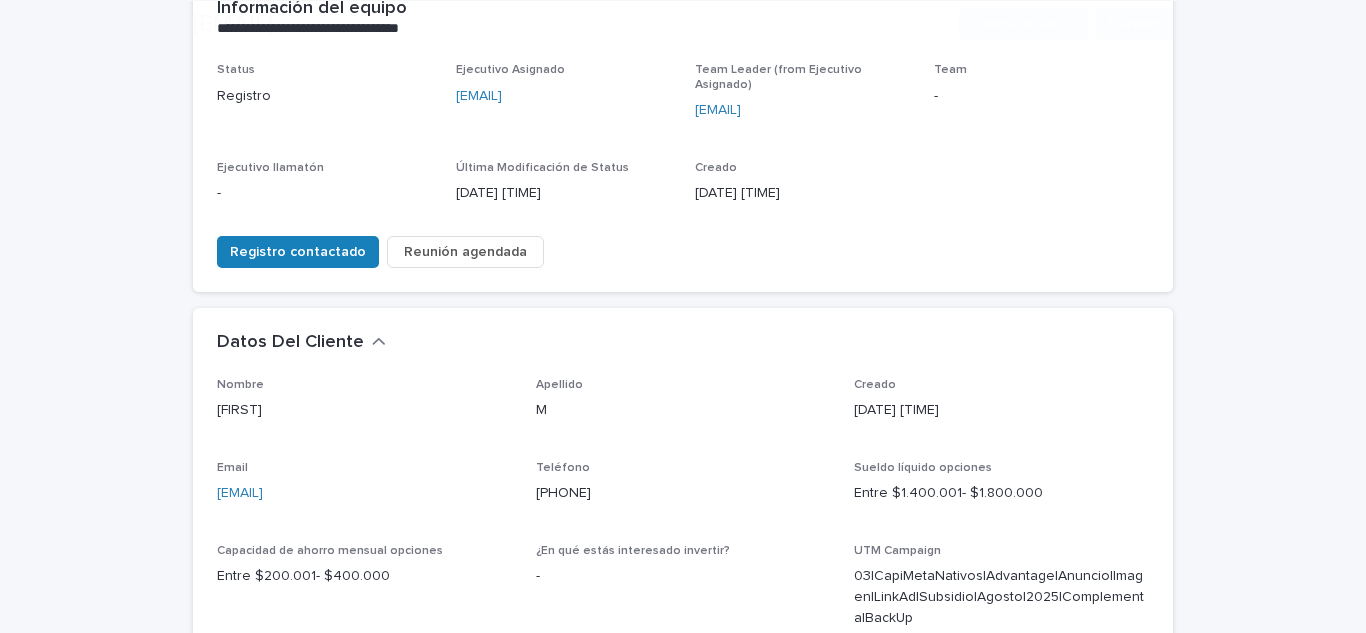 scroll, scrollTop: 400, scrollLeft: 0, axis: vertical 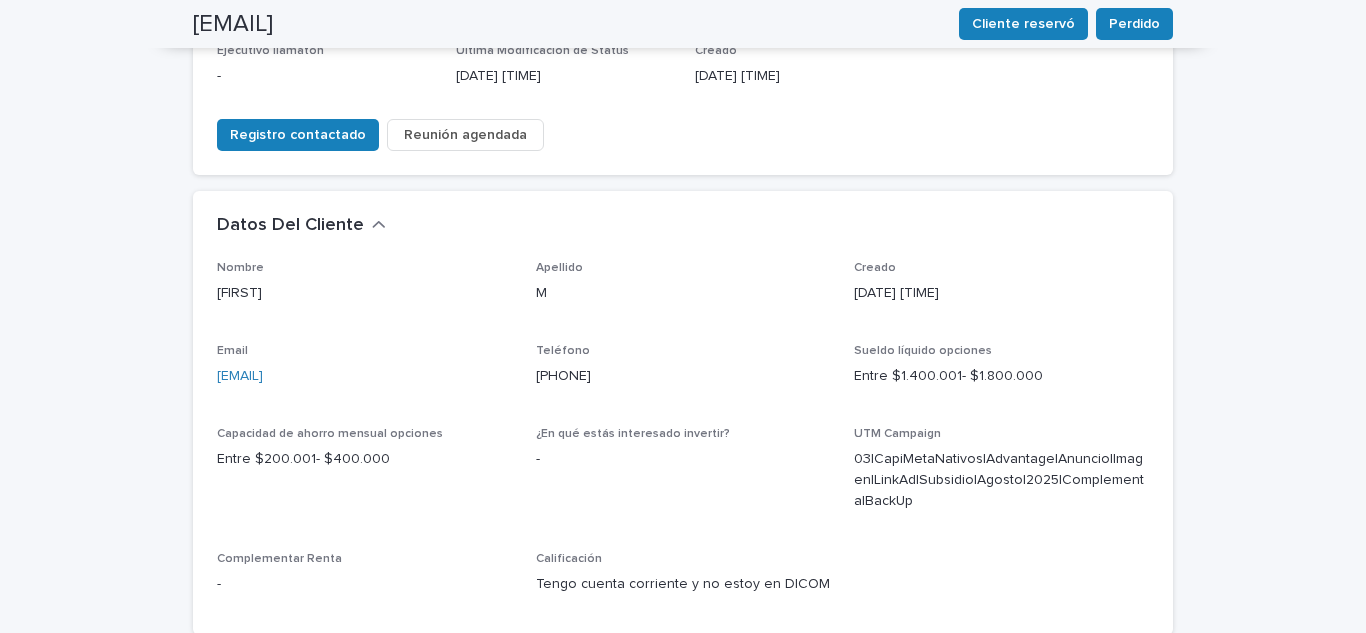 drag, startPoint x: 397, startPoint y: 366, endPoint x: 56, endPoint y: 386, distance: 341.586 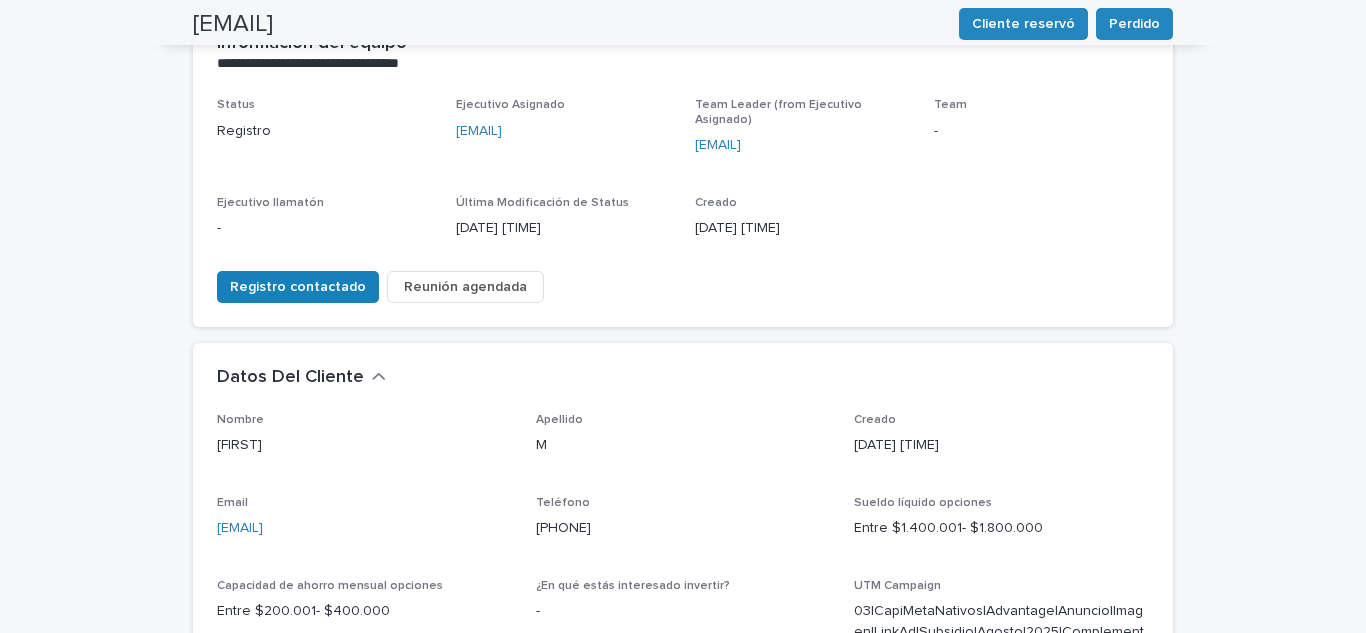 scroll, scrollTop: 0, scrollLeft: 0, axis: both 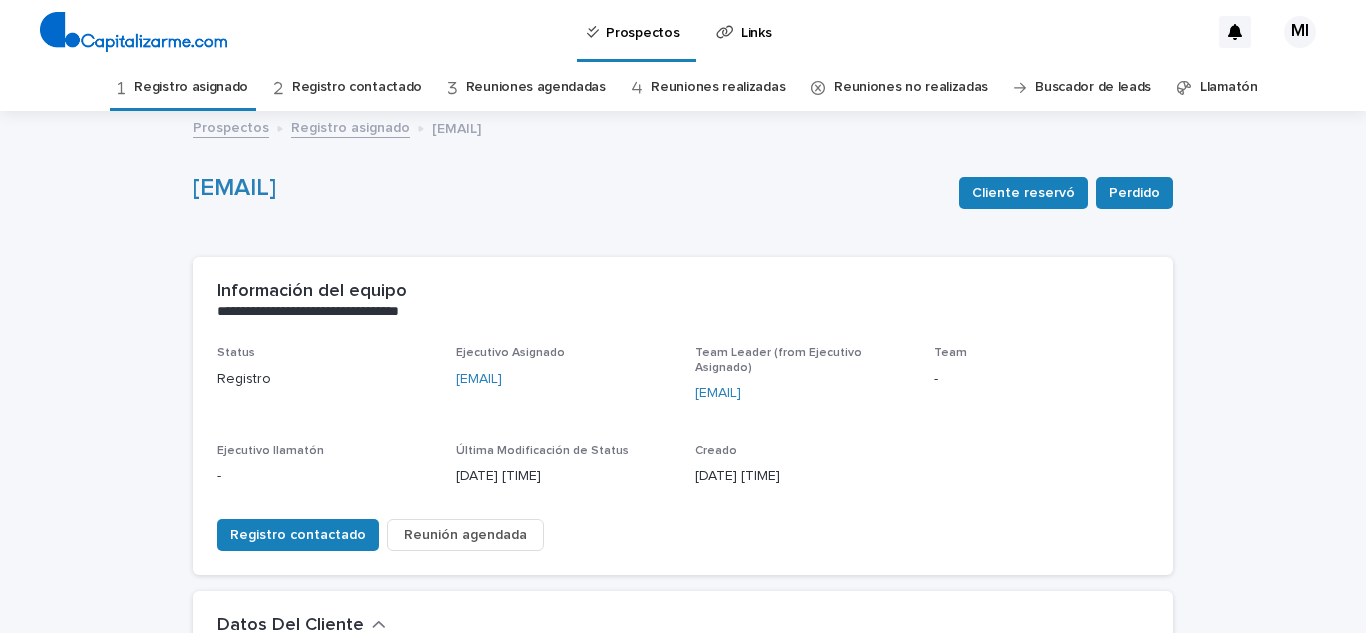 click on "Registro asignado" at bounding box center (191, 87) 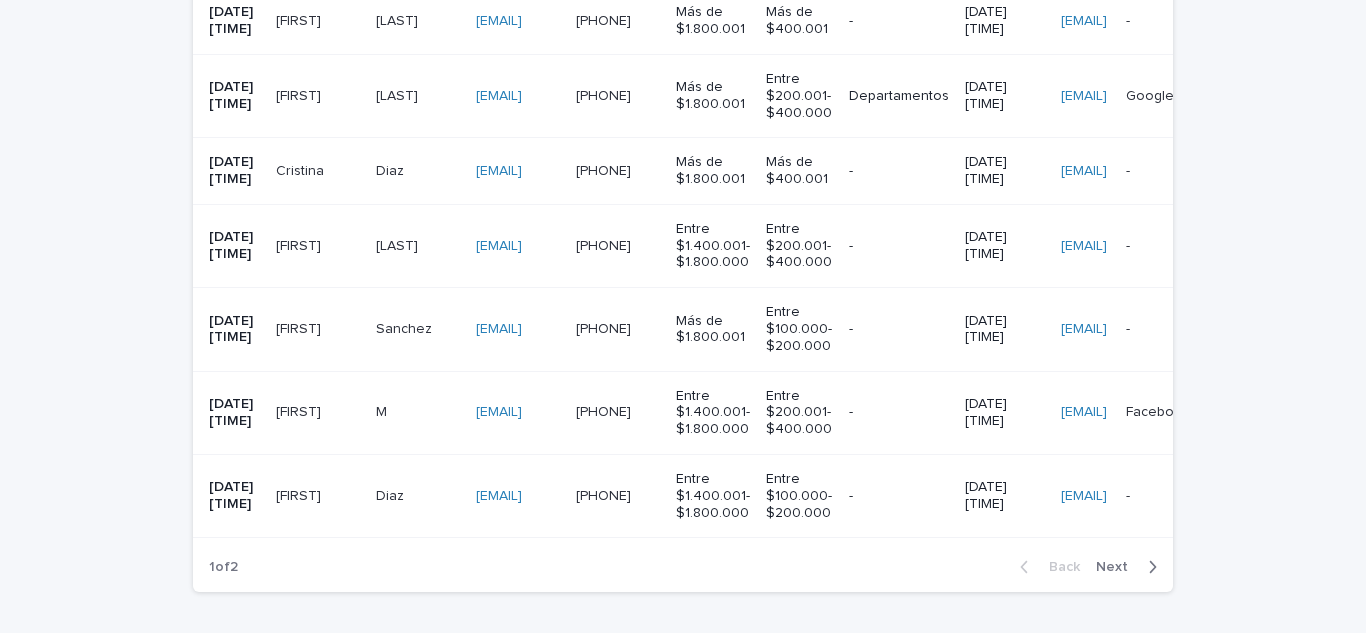 scroll, scrollTop: 1151, scrollLeft: 0, axis: vertical 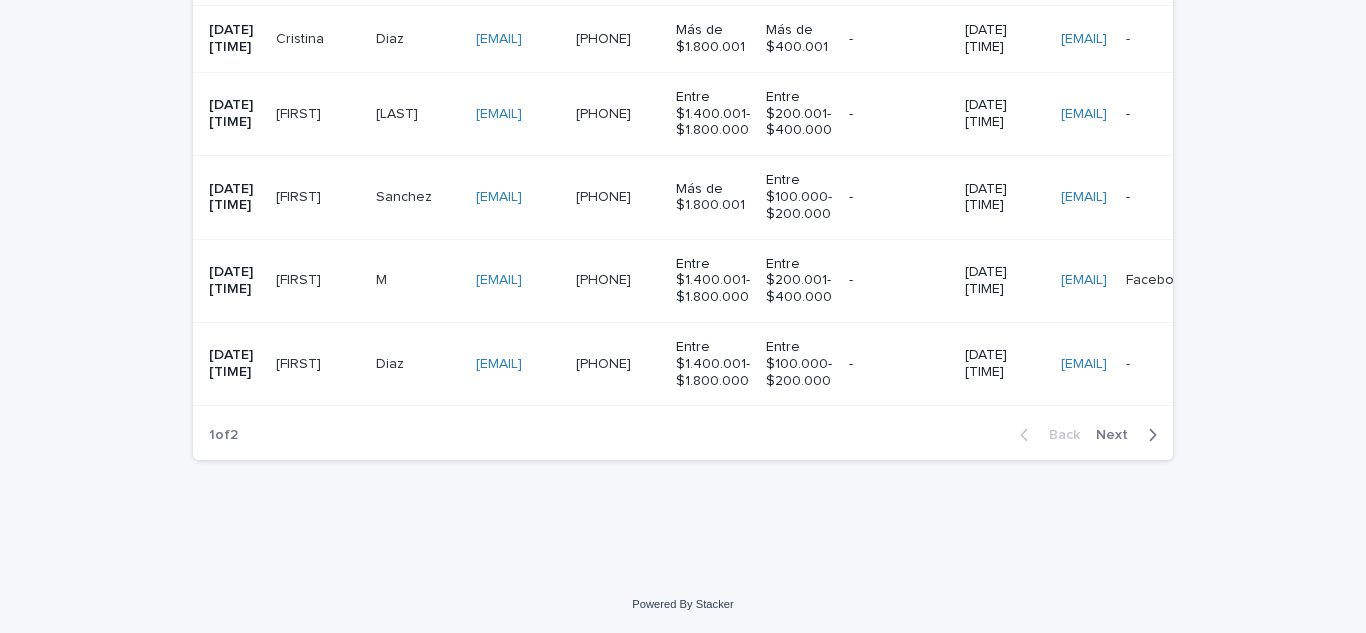 click on "[FIRST]" at bounding box center (300, 362) 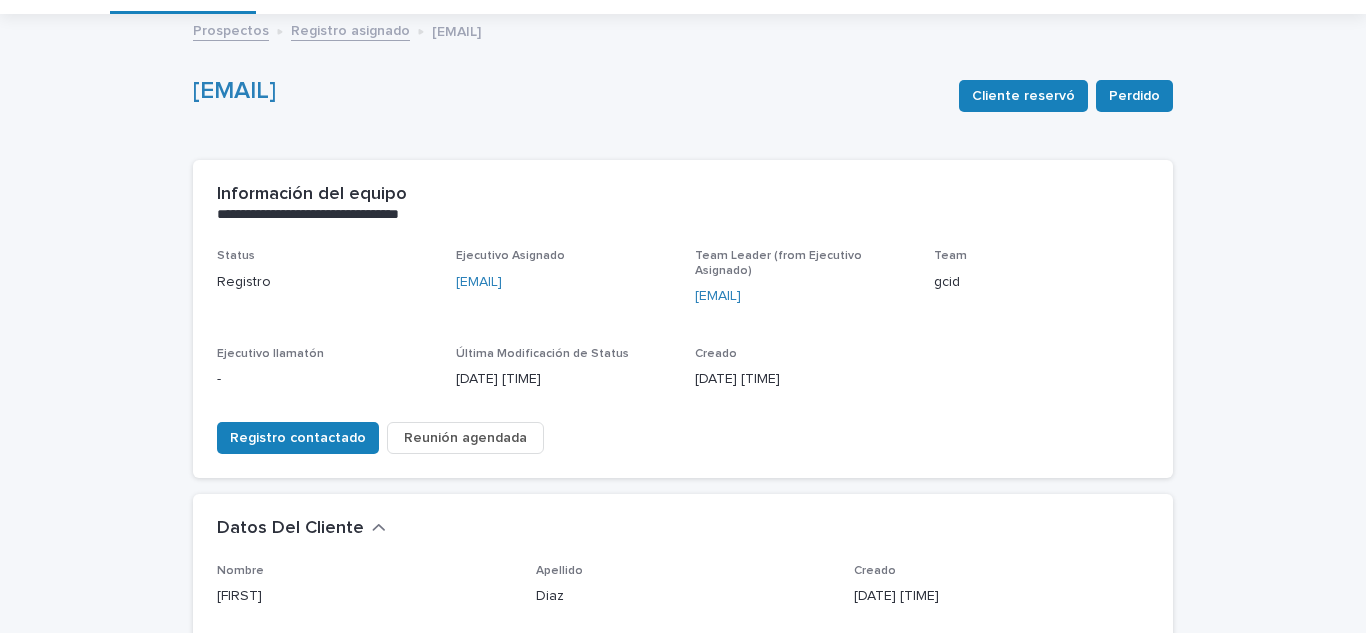 scroll, scrollTop: 400, scrollLeft: 0, axis: vertical 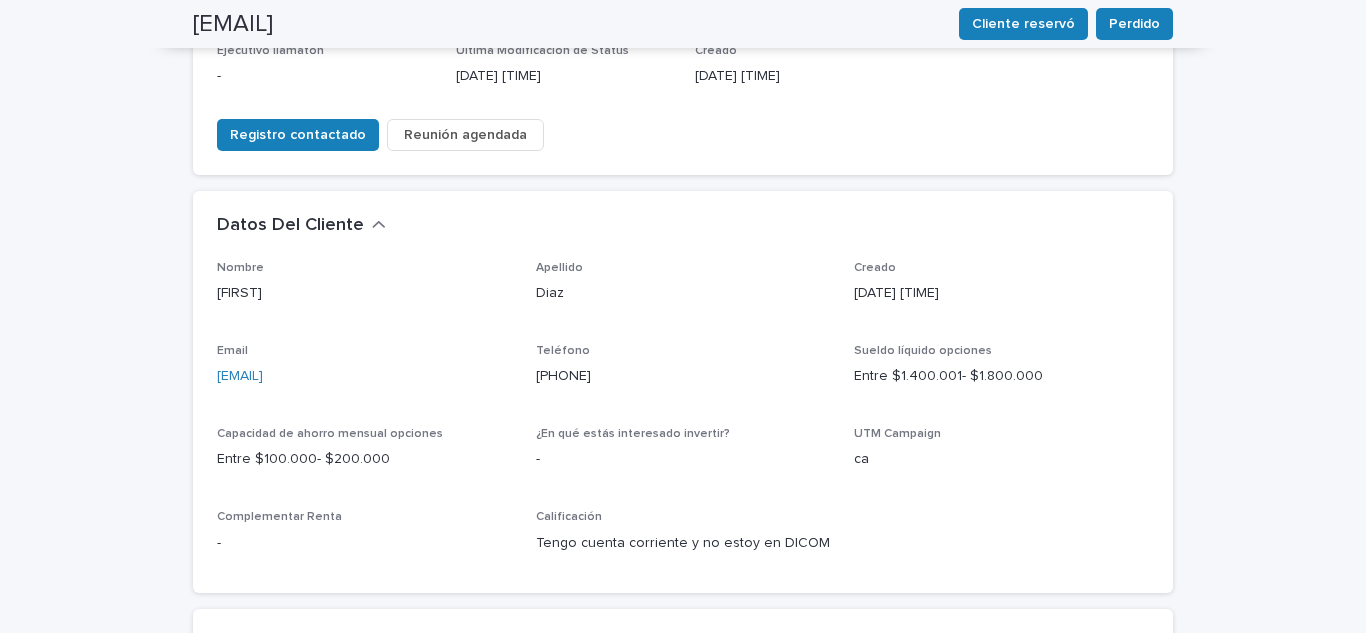 drag, startPoint x: 430, startPoint y: 364, endPoint x: 254, endPoint y: 379, distance: 176.63805 